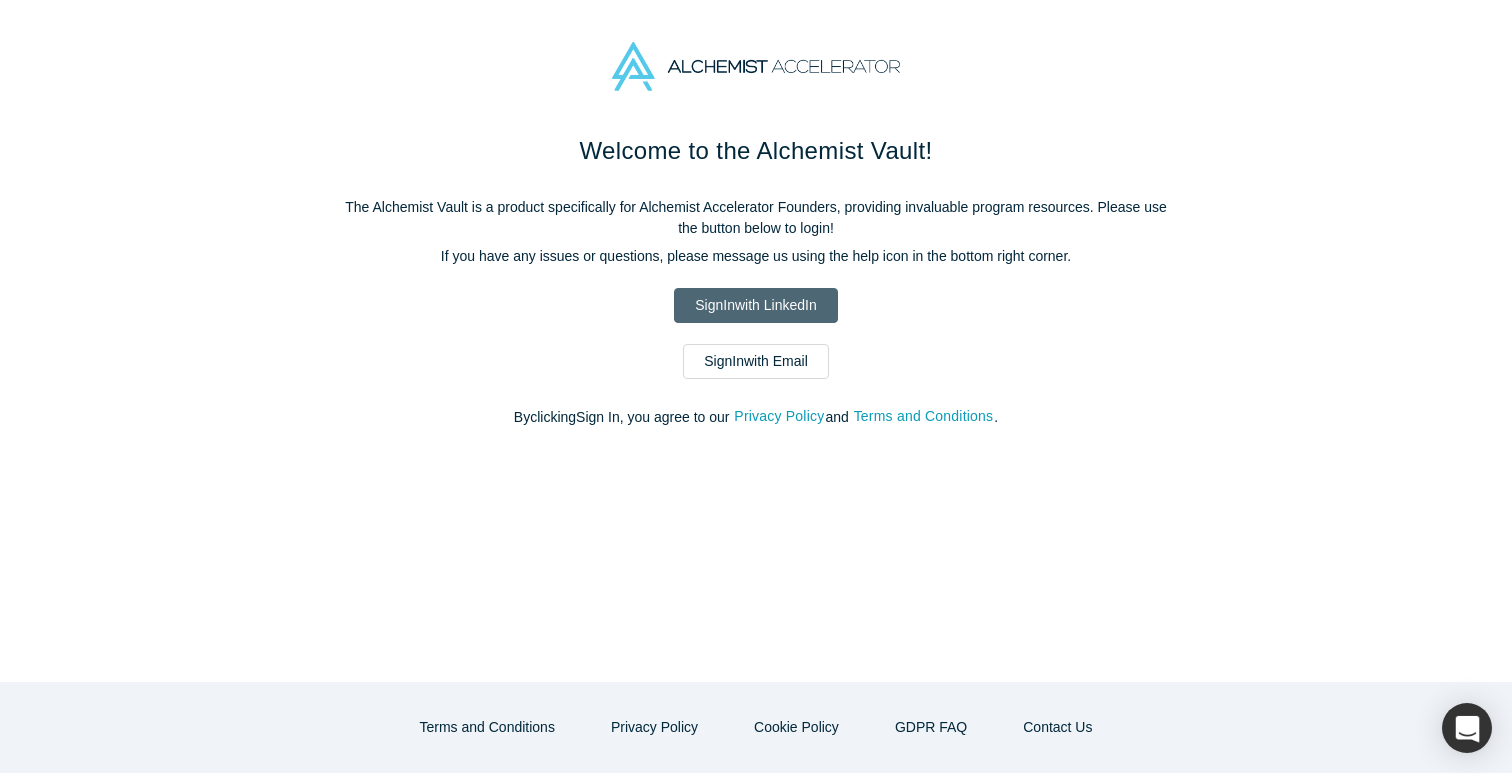 scroll, scrollTop: 0, scrollLeft: 0, axis: both 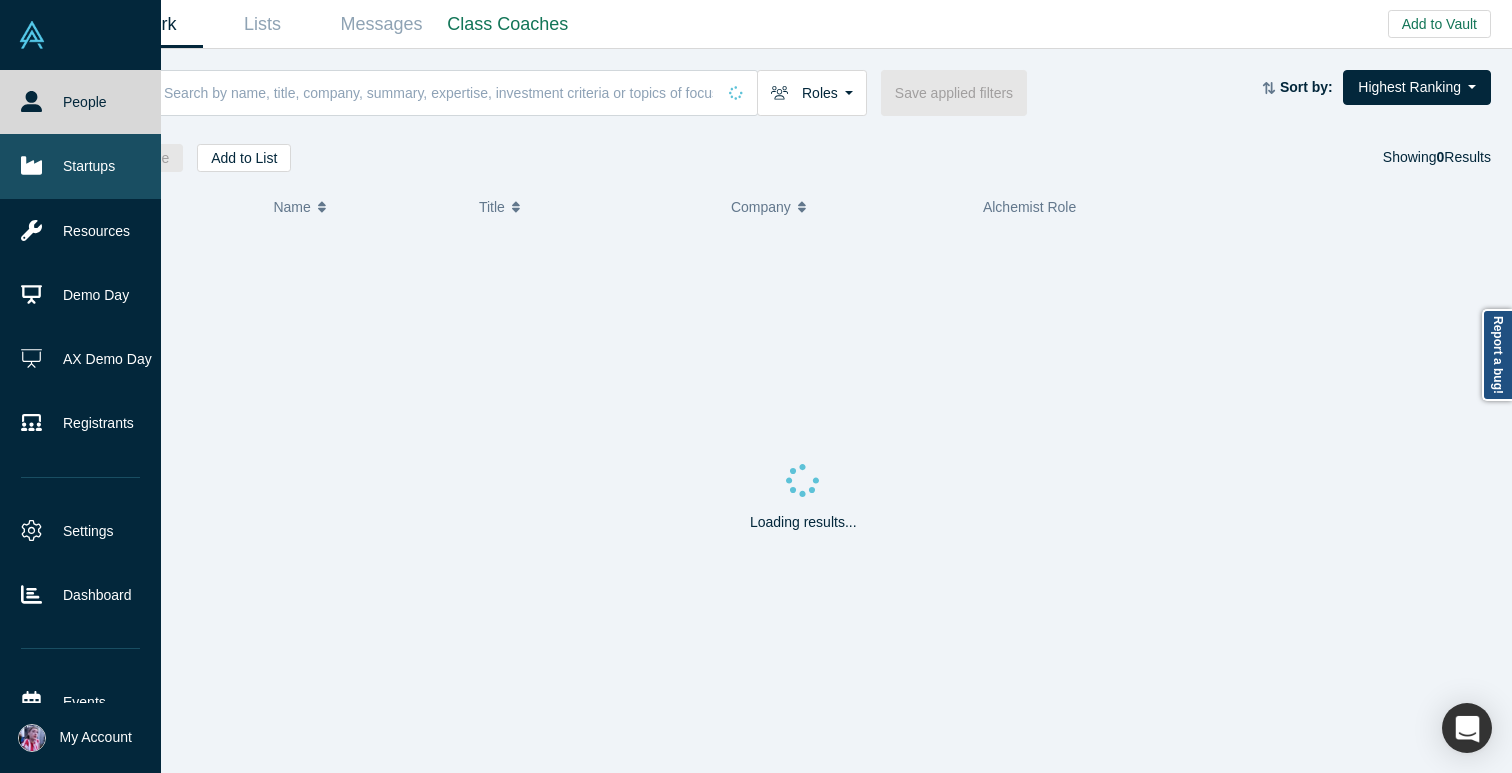 click on "Startups" at bounding box center (80, 166) 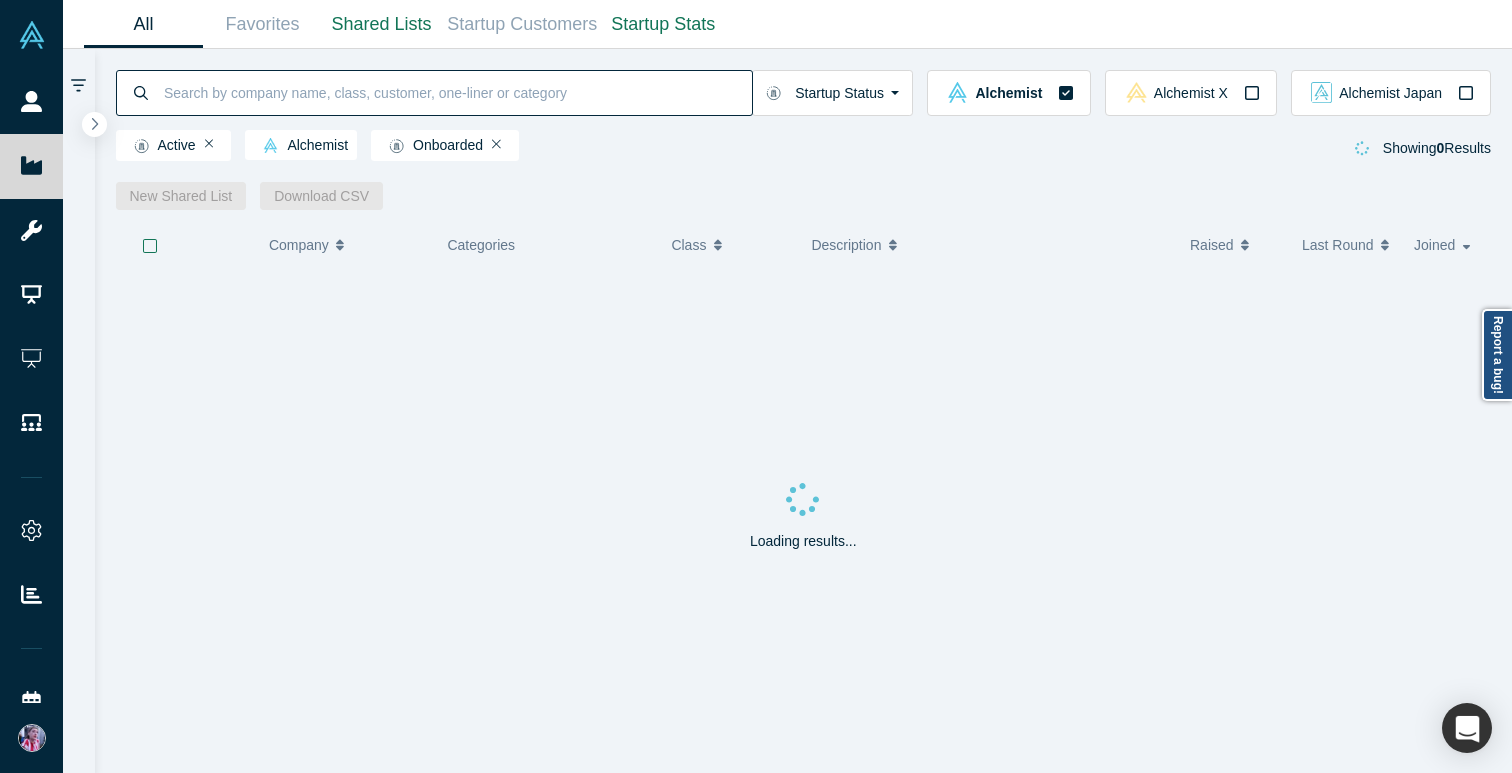 click at bounding box center (457, 92) 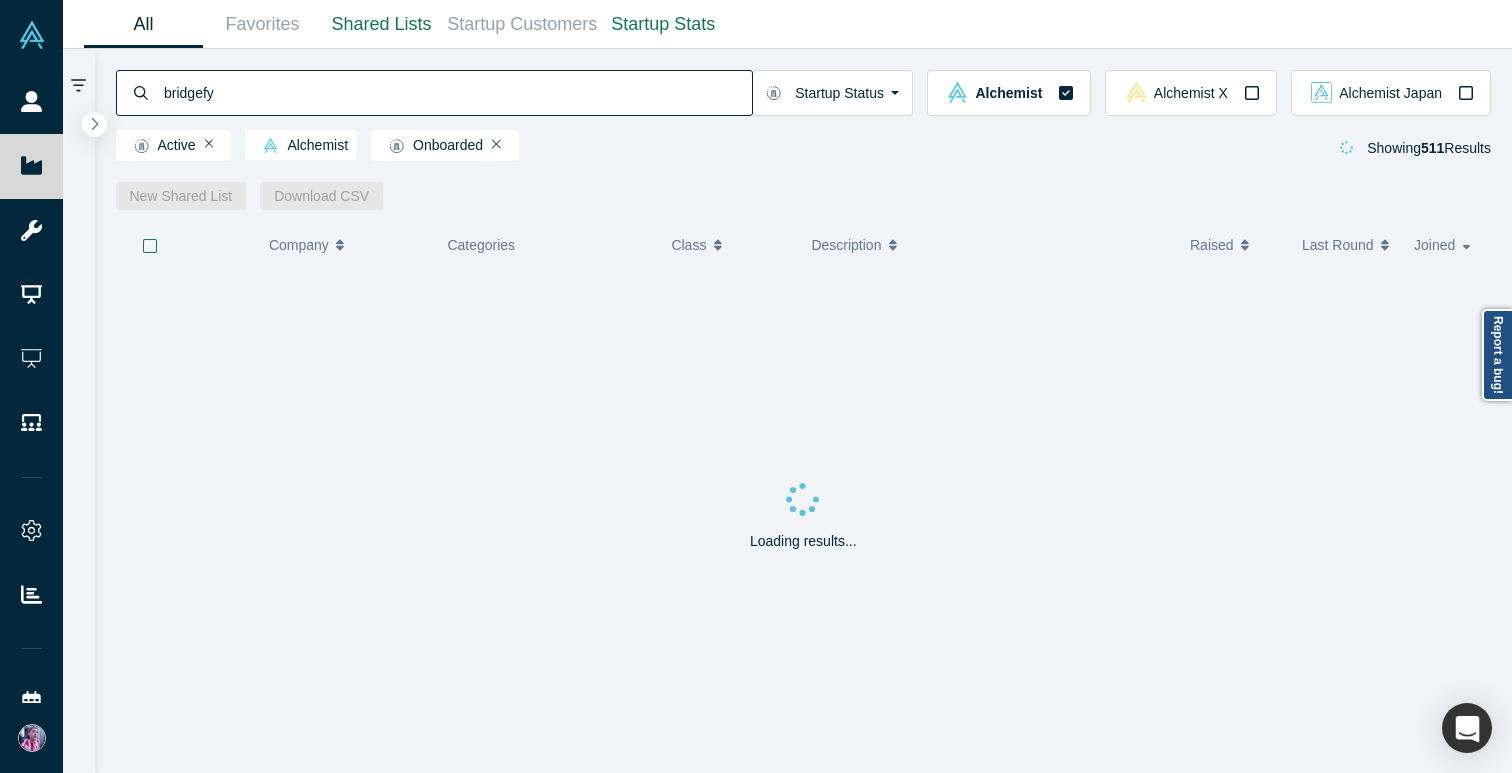 type on "bridgefy" 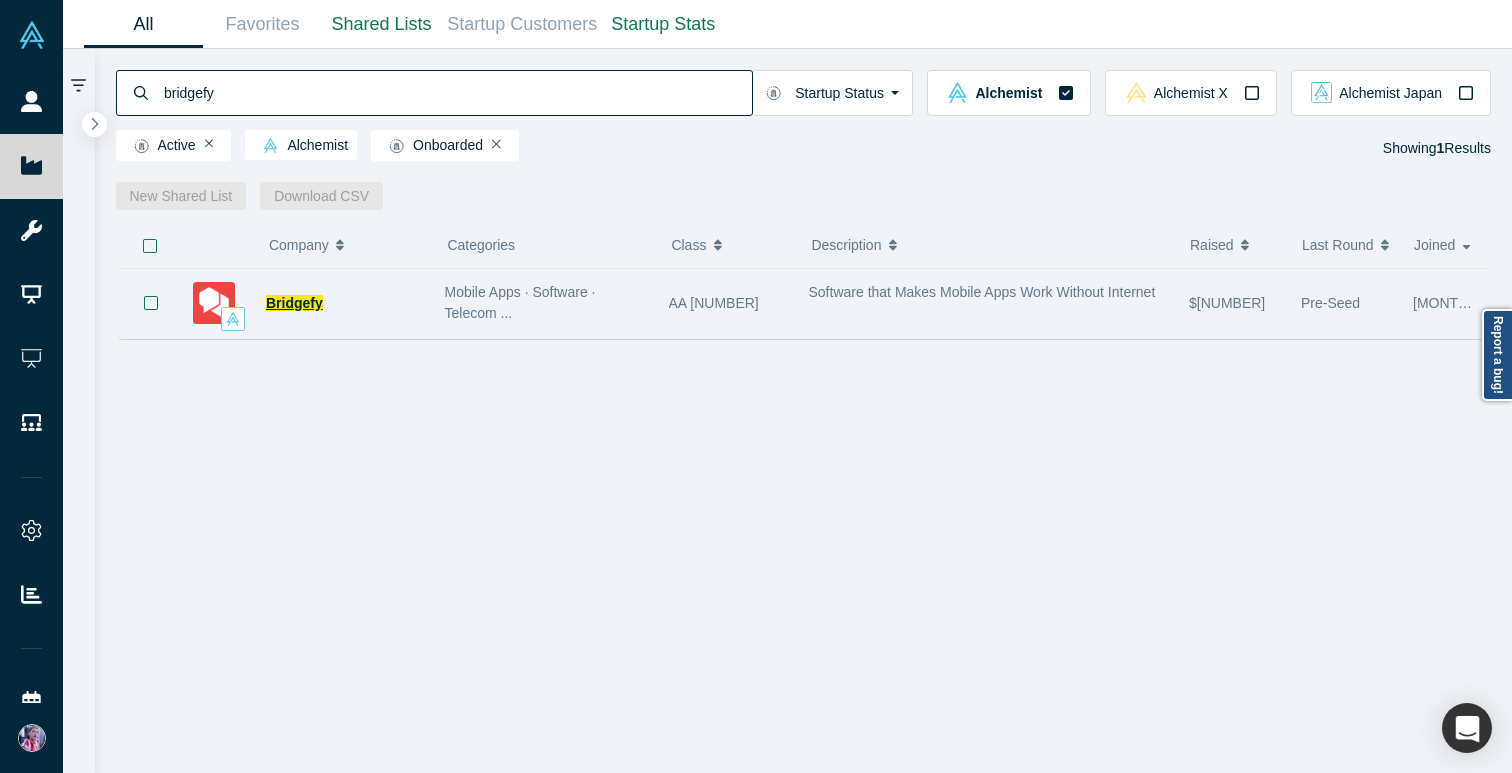 click on "Bridgefy" at bounding box center [294, 303] 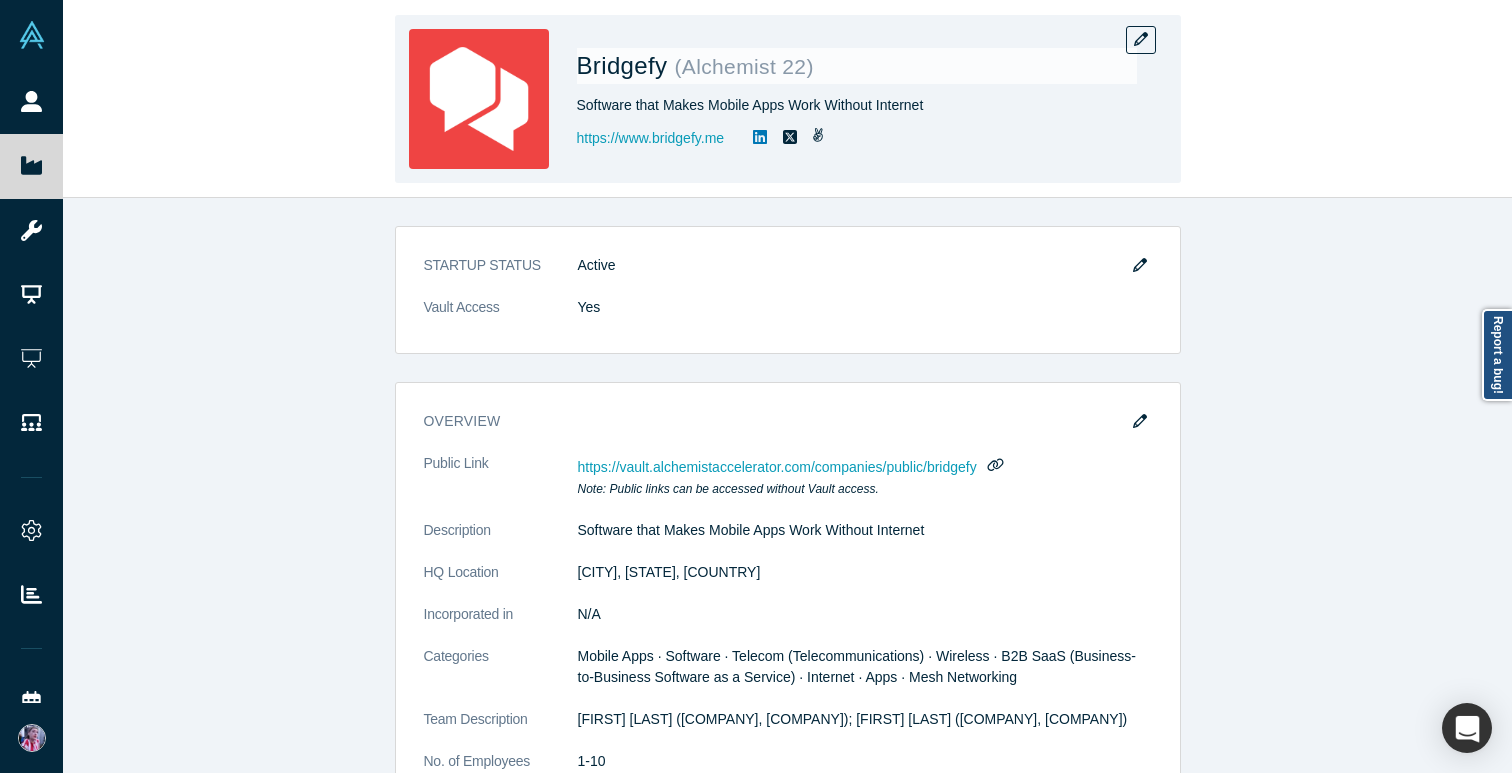 click on "Software that Makes Mobile Apps Work Without Internet" at bounding box center [857, 105] 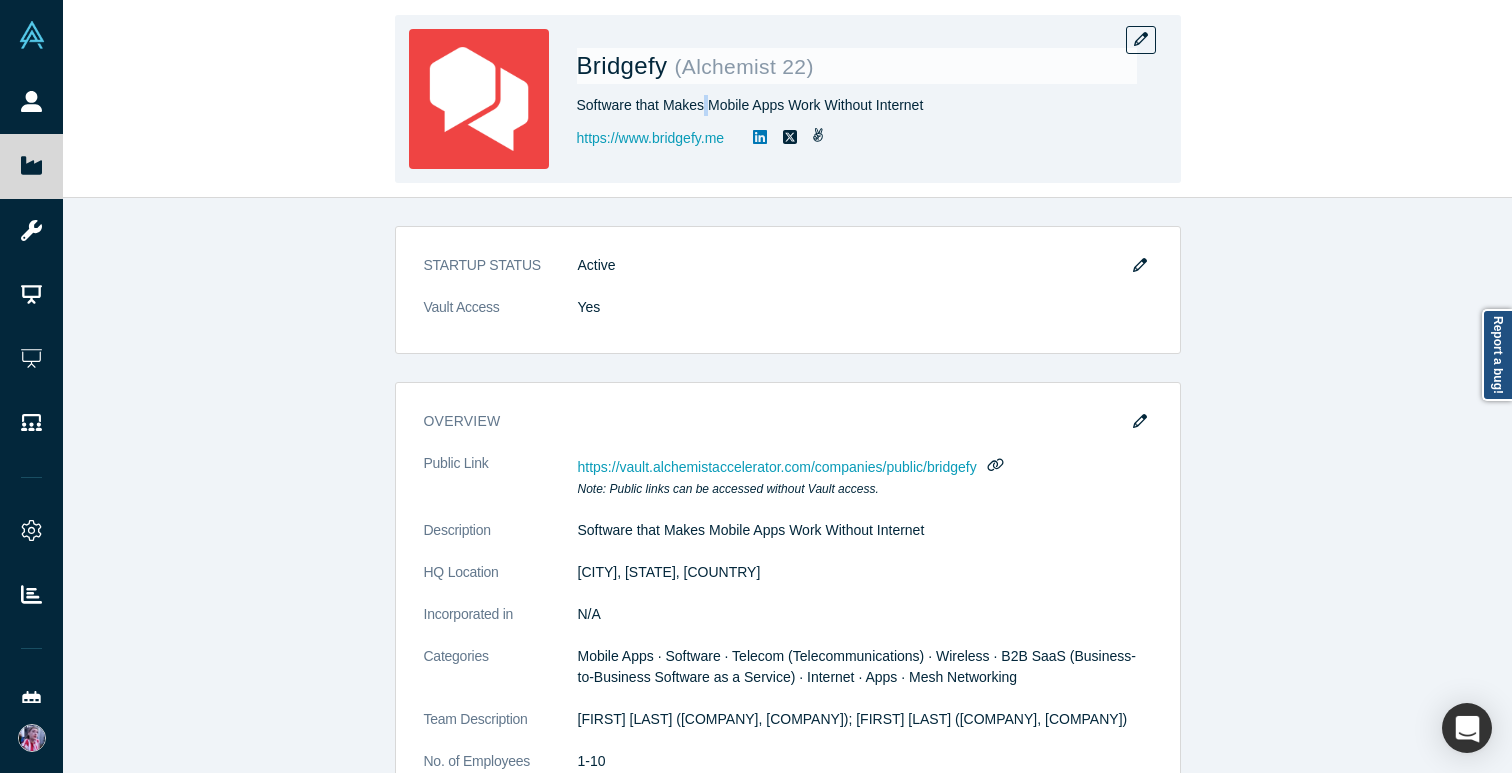 click on "Software that Makes Mobile Apps Work Without Internet" at bounding box center (857, 105) 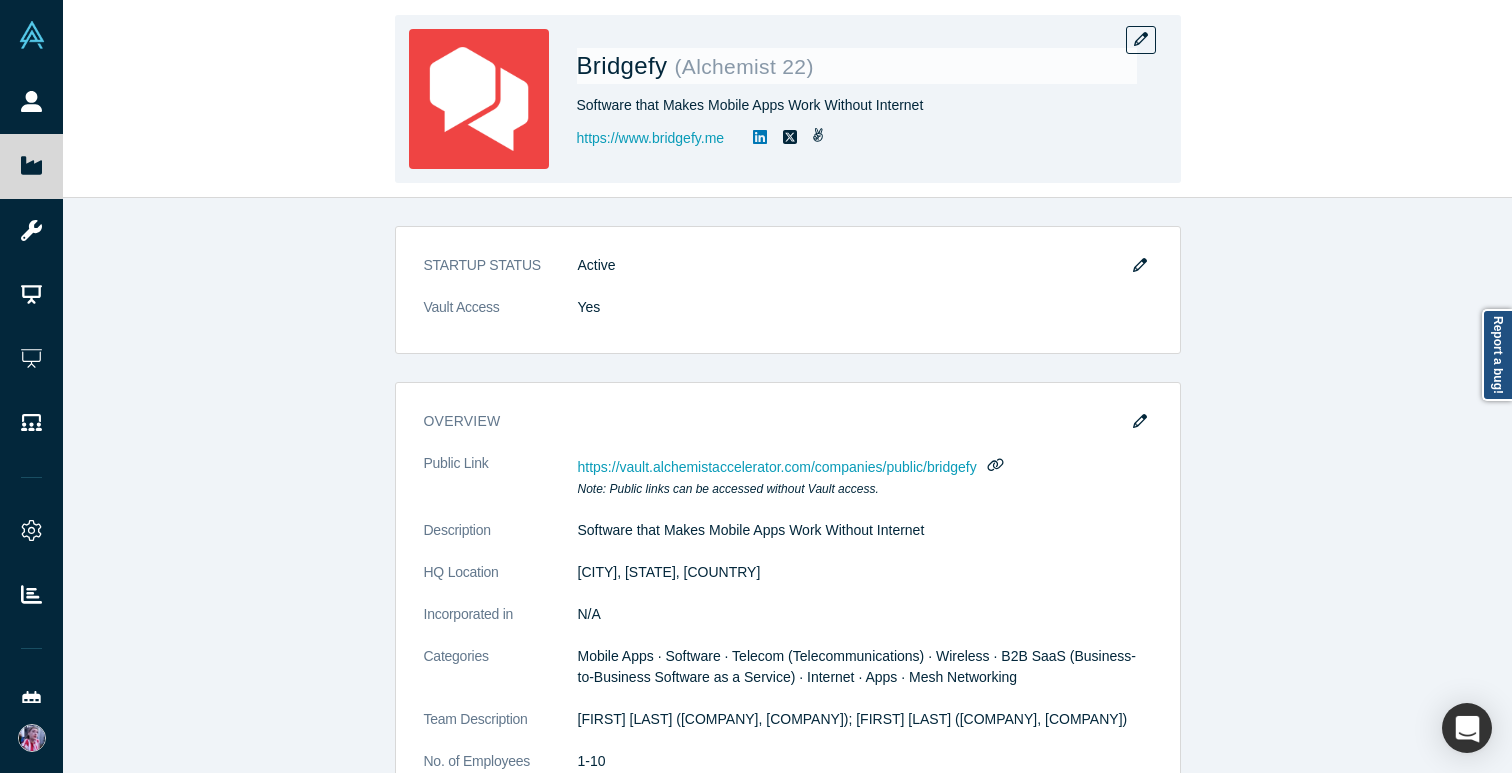 click on "Software that Makes Mobile Apps Work Without Internet" at bounding box center [857, 105] 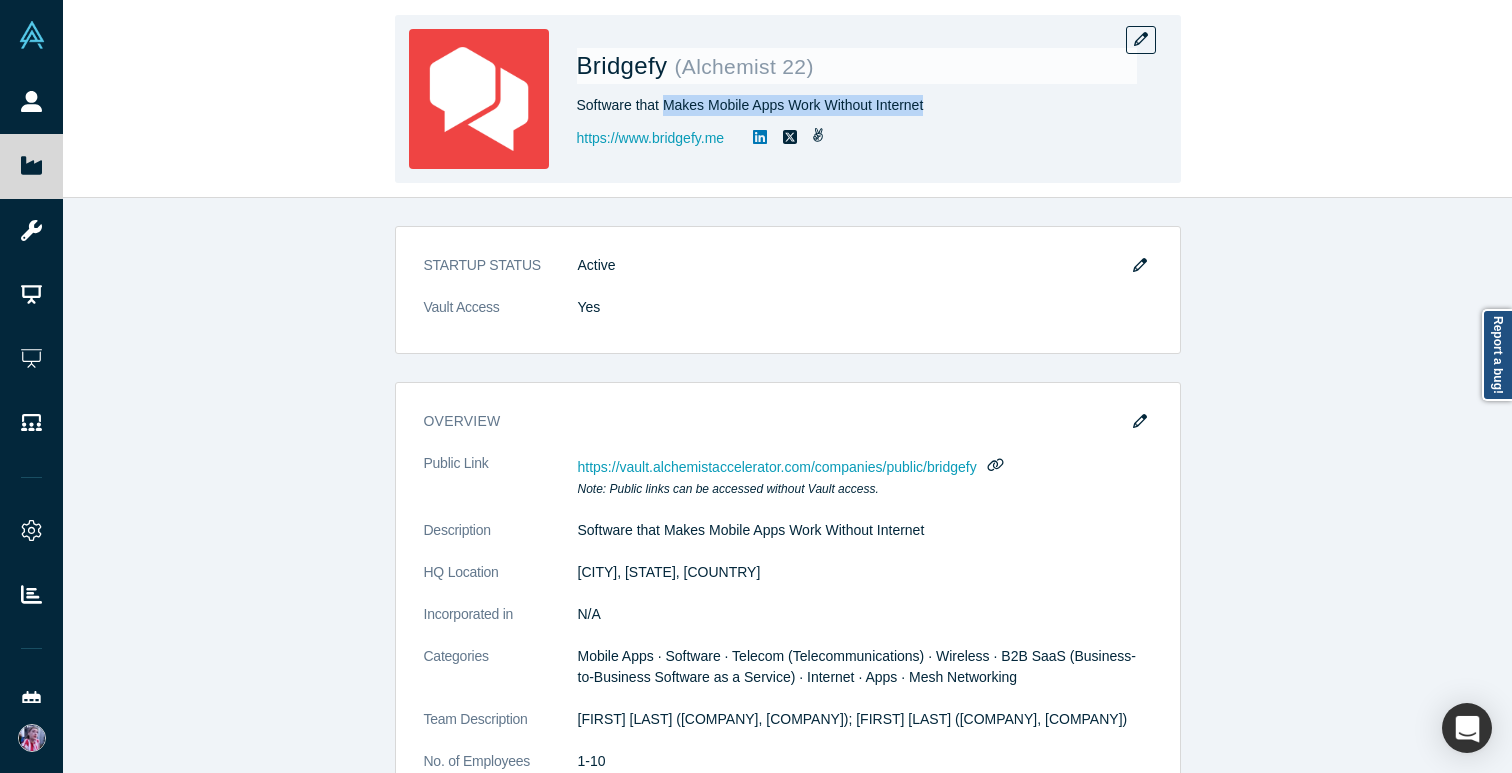 drag, startPoint x: 666, startPoint y: 104, endPoint x: 948, endPoint y: 111, distance: 282.08685 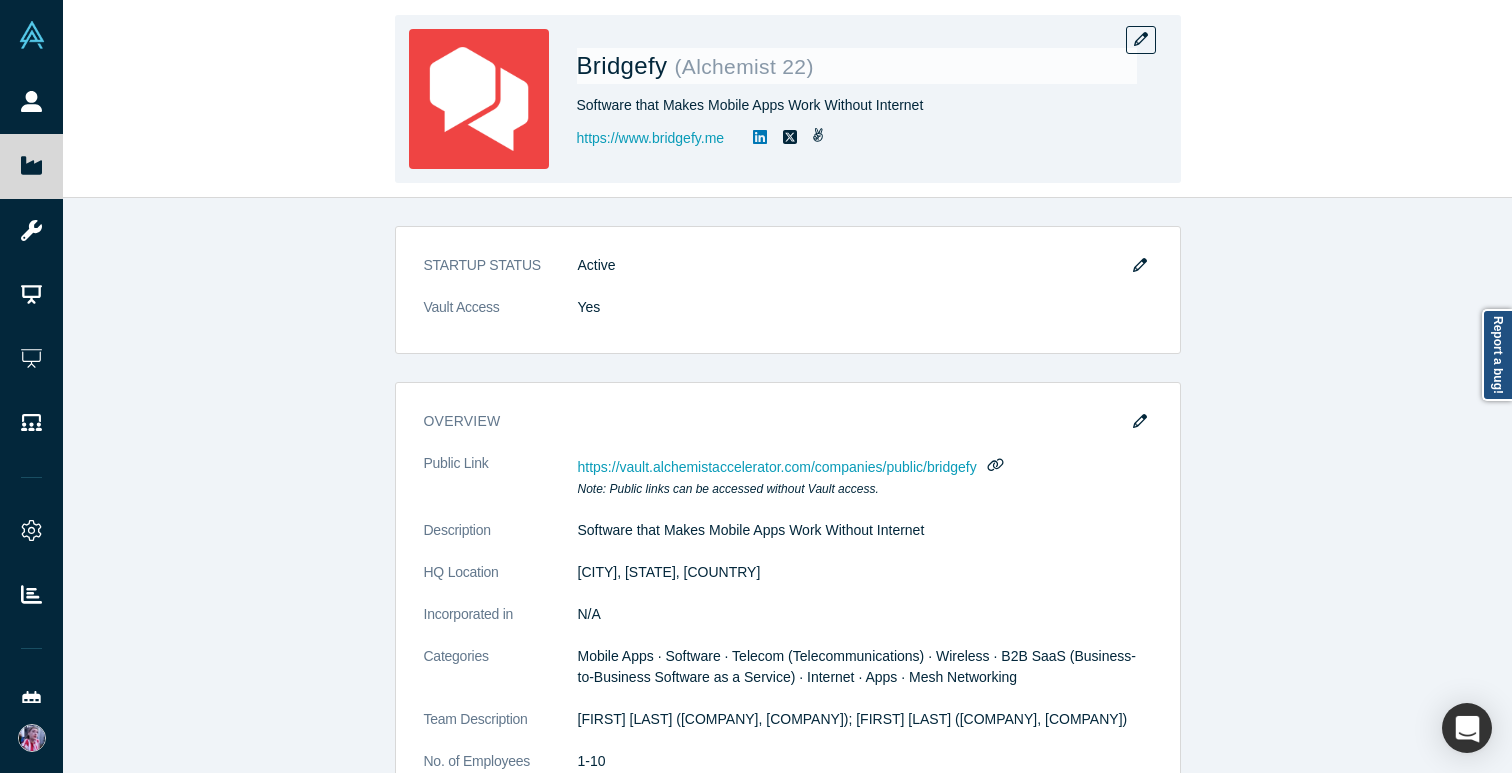 click on "Software that Makes Mobile Apps Work Without Internet" at bounding box center [857, 105] 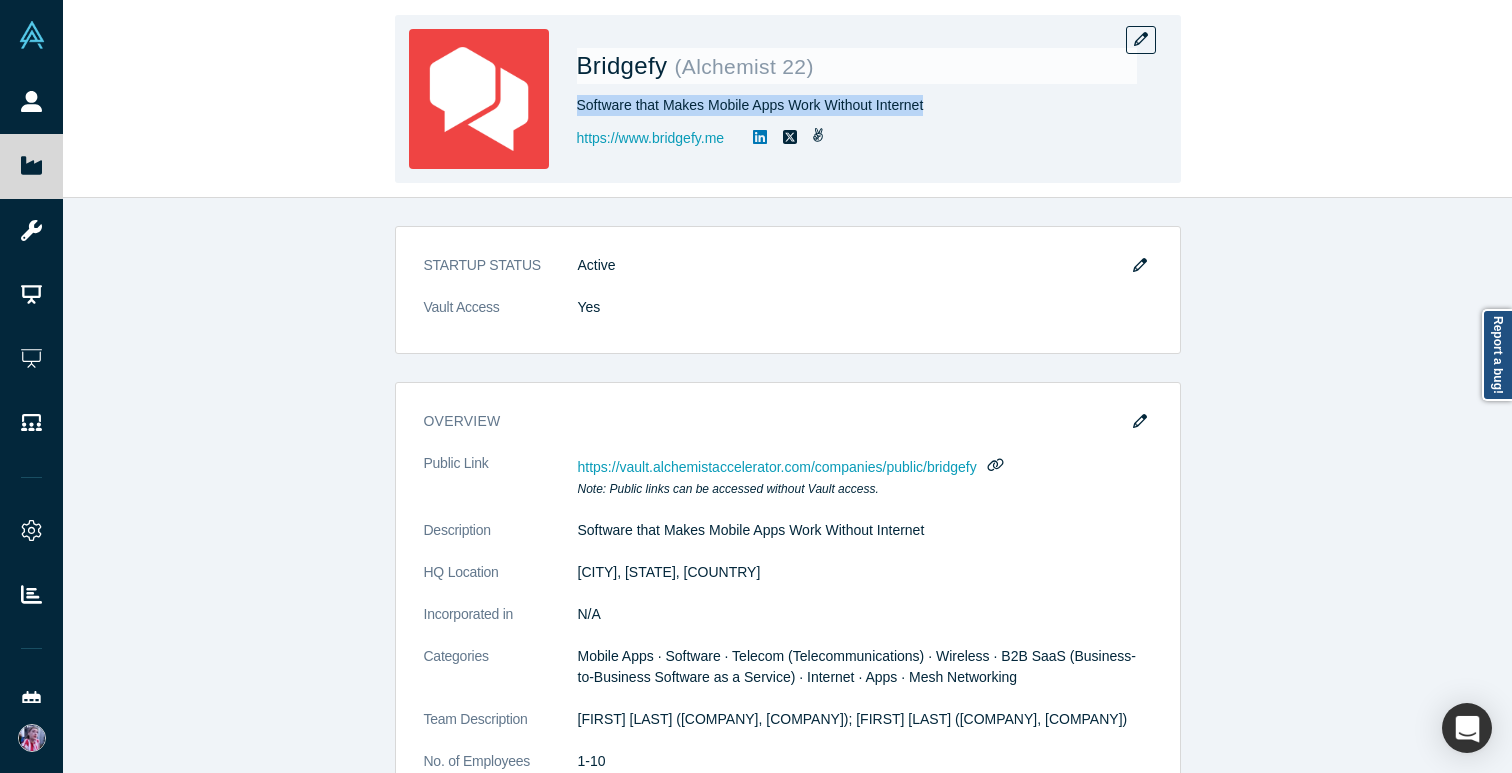 drag, startPoint x: 575, startPoint y: 103, endPoint x: 940, endPoint y: 111, distance: 365.08765 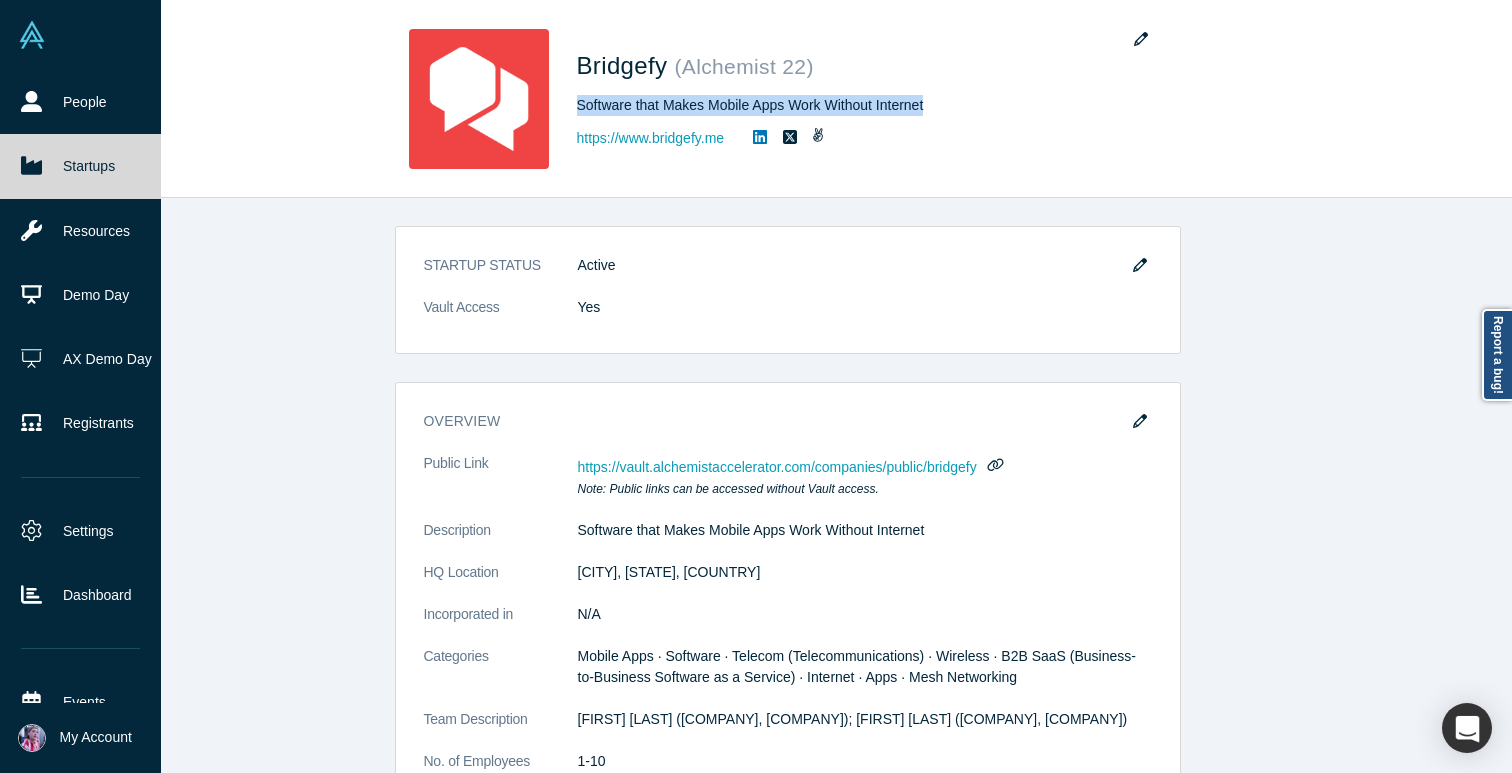 click on "Startups" at bounding box center (80, 166) 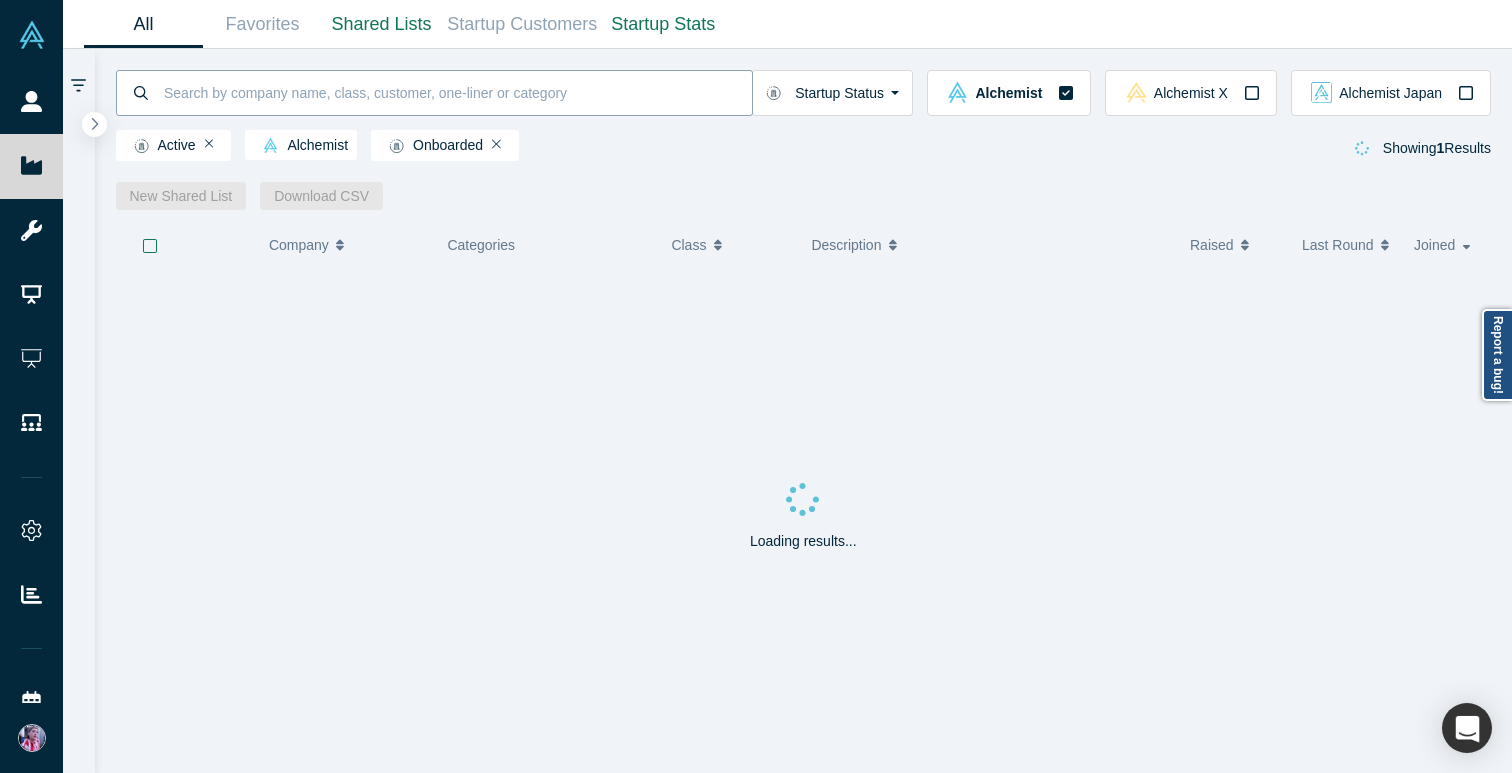 click at bounding box center [457, 92] 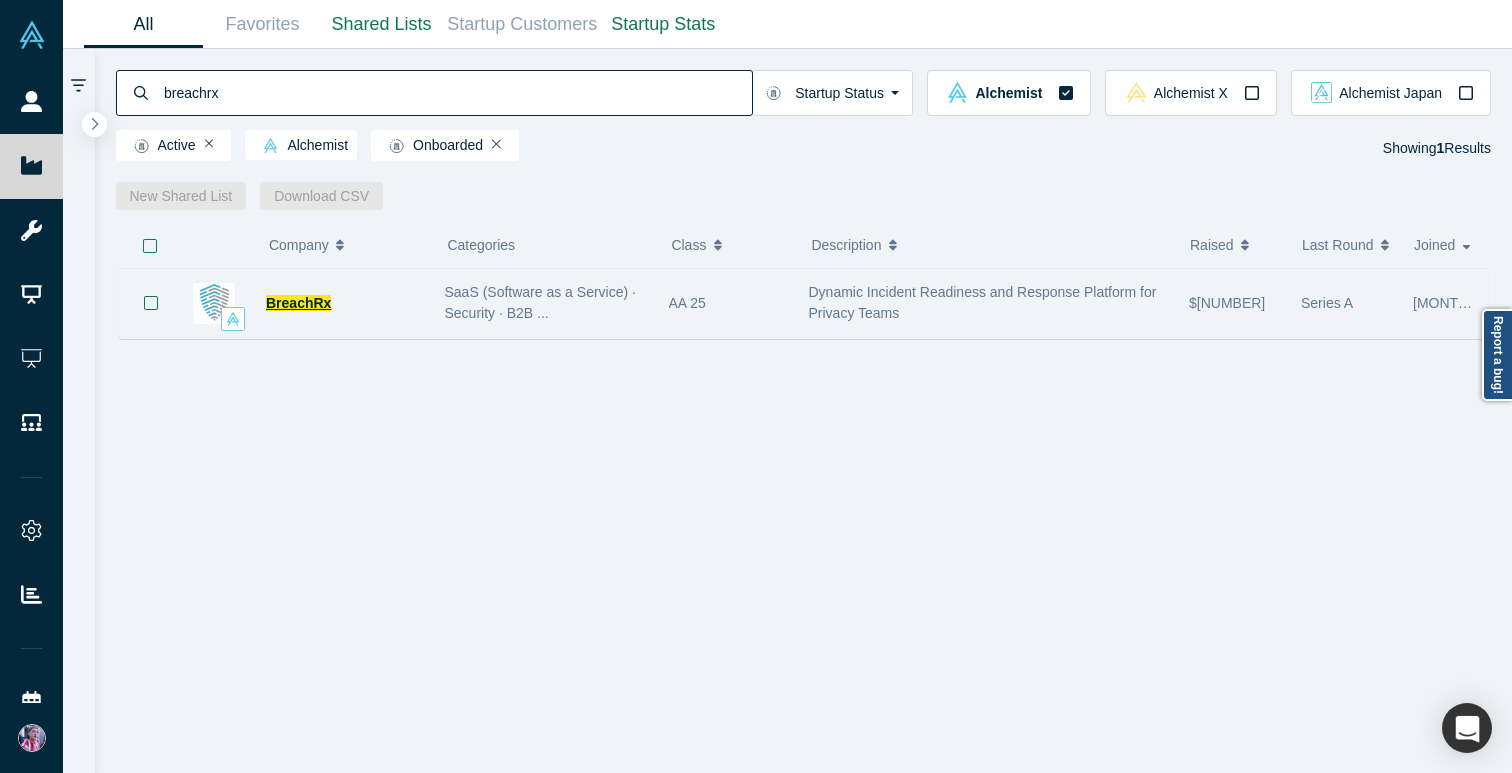 type on "breachrx" 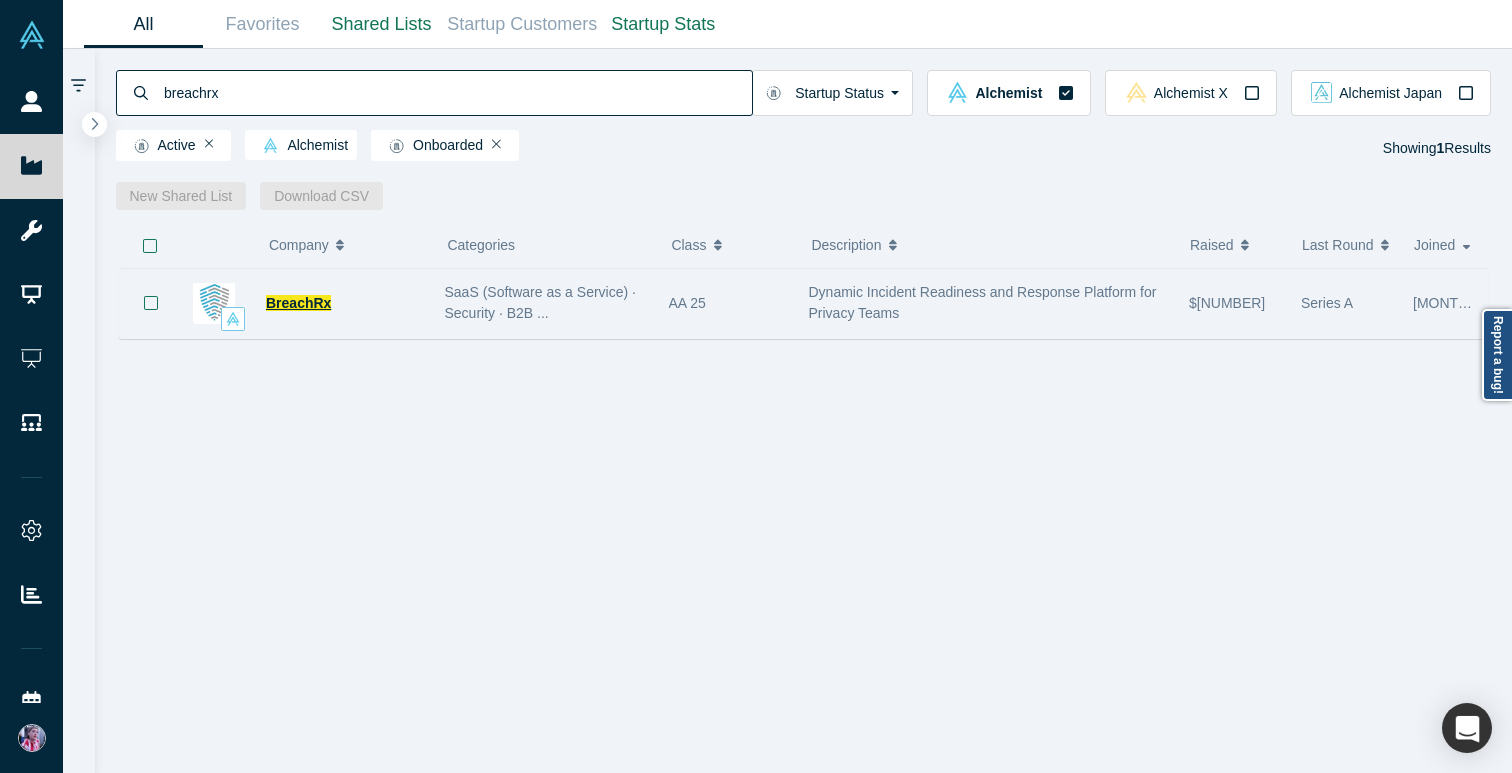 click on "BreachRx" at bounding box center (298, 303) 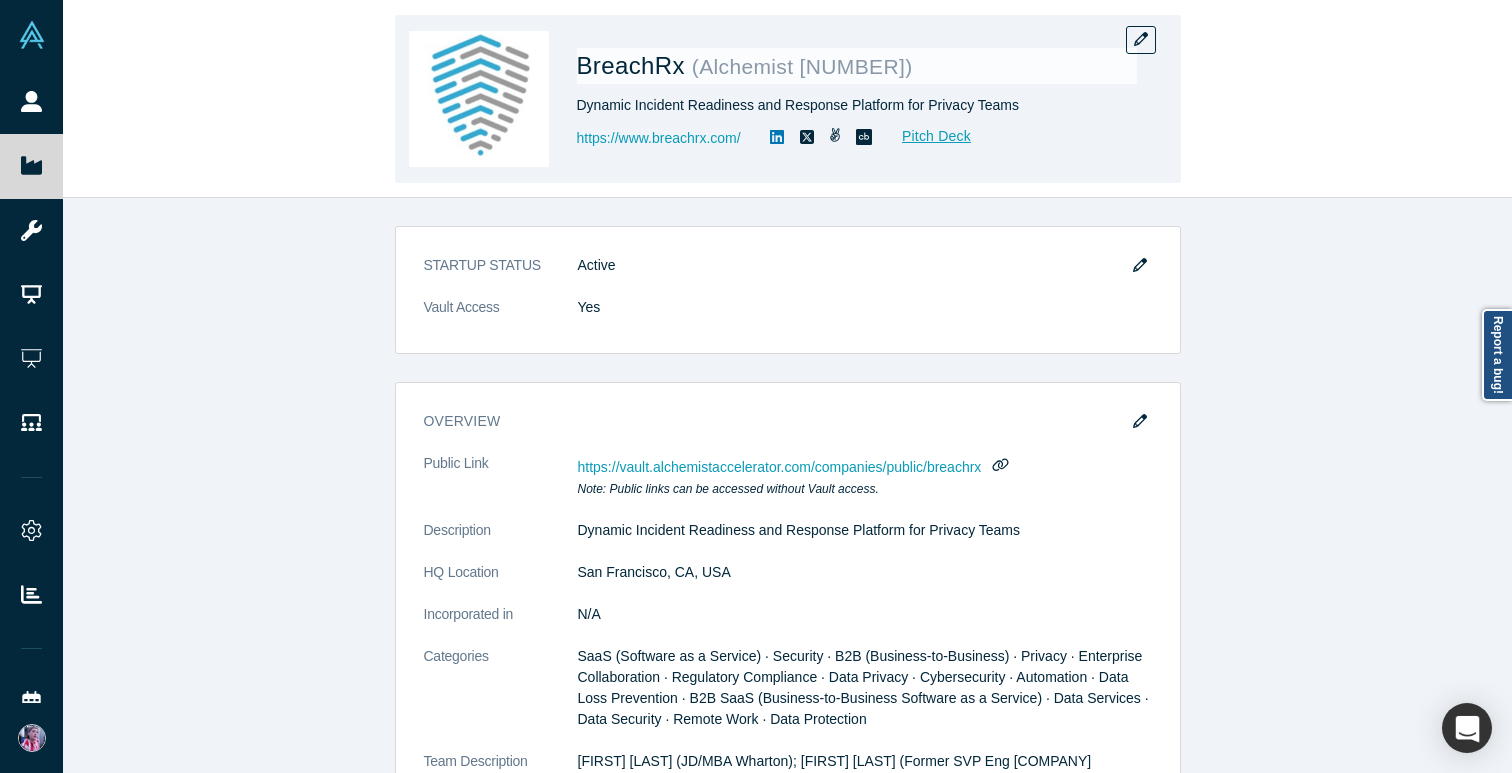 click on "Dynamic Incident Readiness and Response Platform for Privacy Teams" at bounding box center (857, 105) 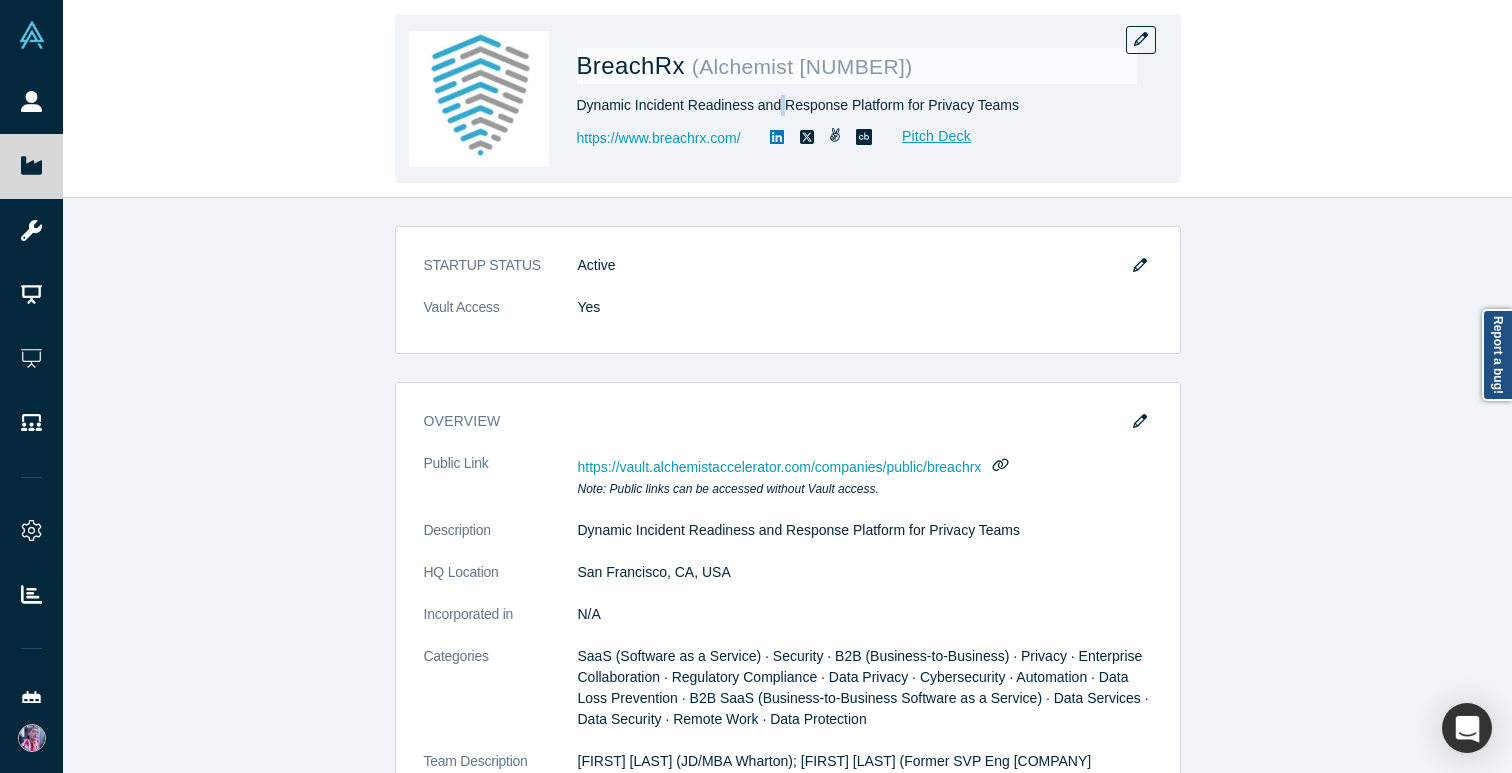 click on "Dynamic Incident Readiness and Response Platform for Privacy Teams" at bounding box center [857, 105] 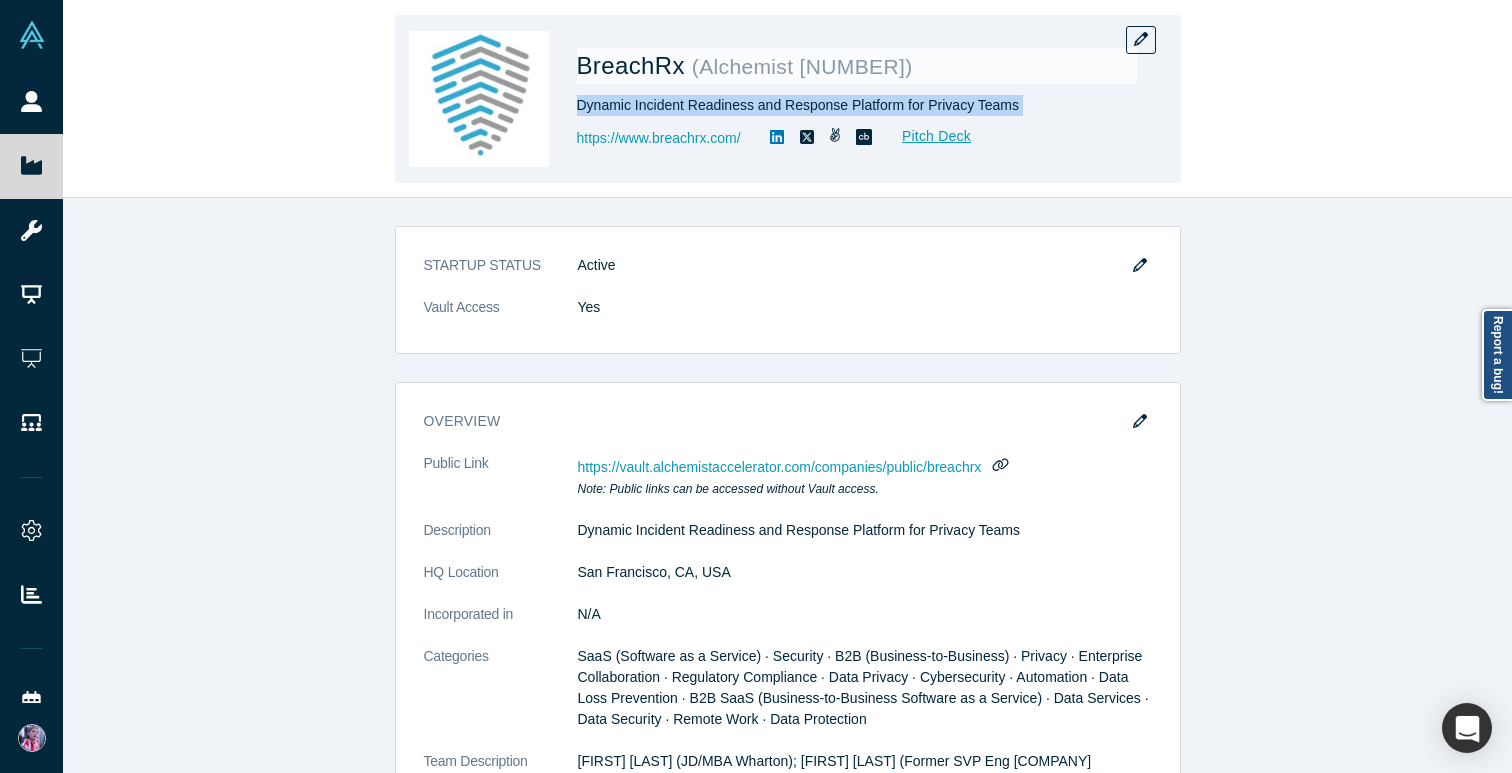 click on "Dynamic Incident Readiness and Response Platform for Privacy Teams" at bounding box center (857, 105) 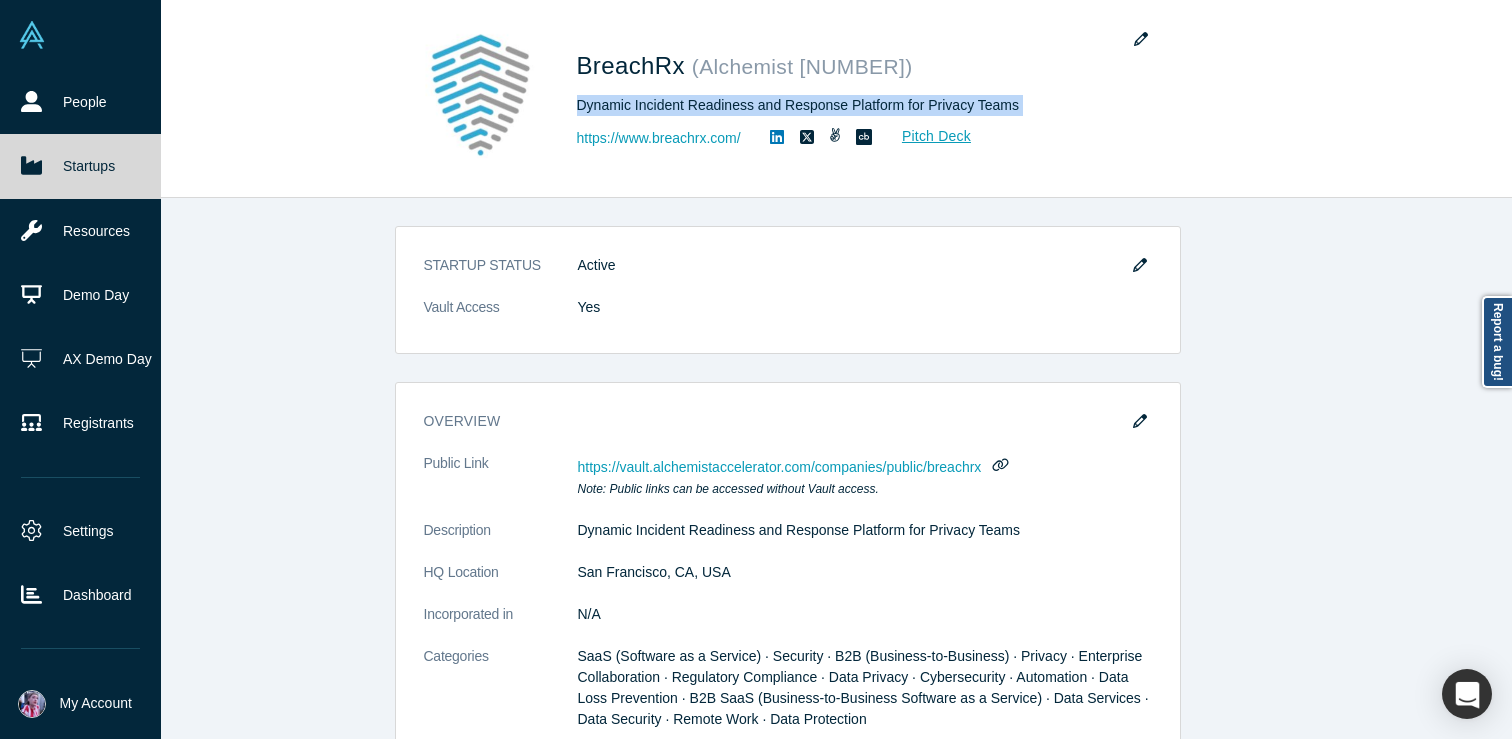 click on "Startups" at bounding box center [80, 166] 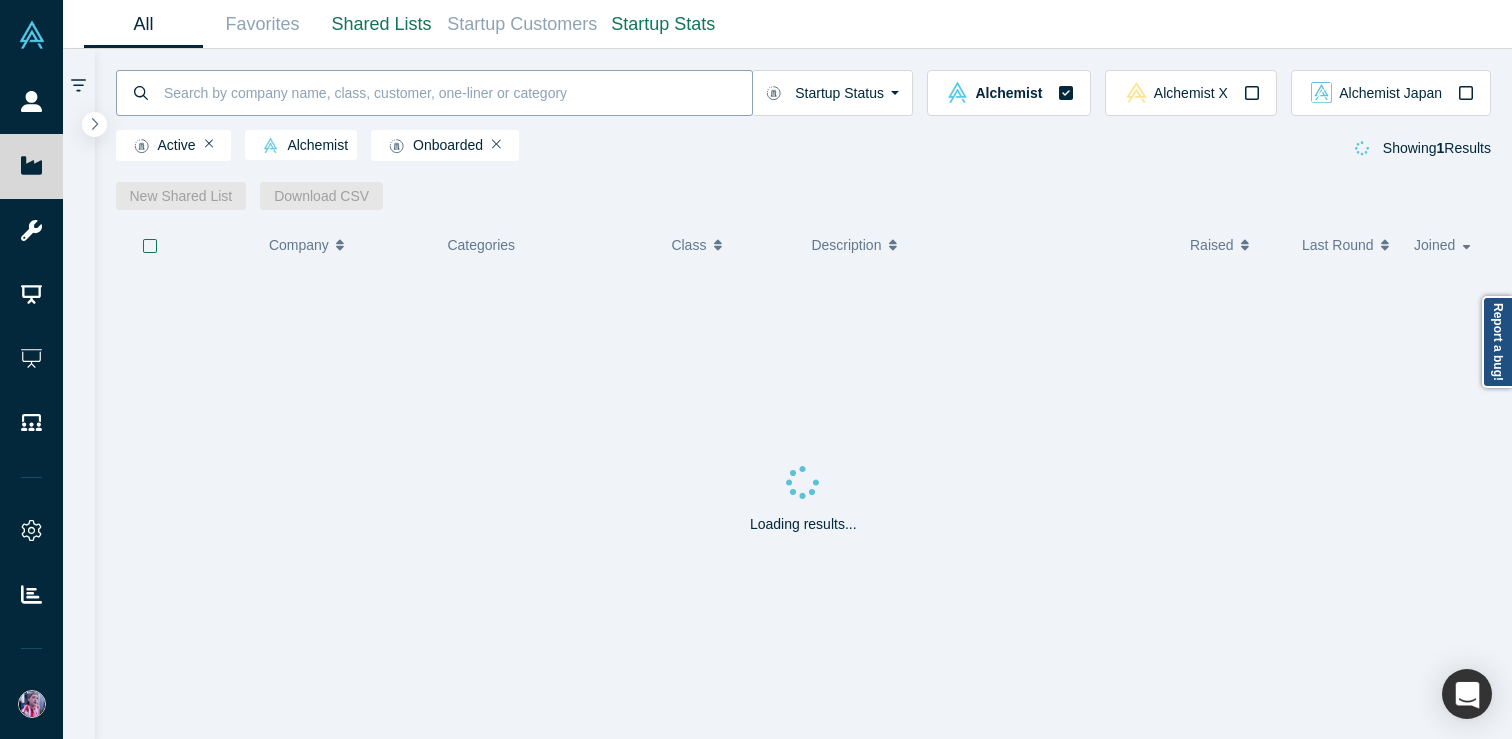 click at bounding box center (457, 92) 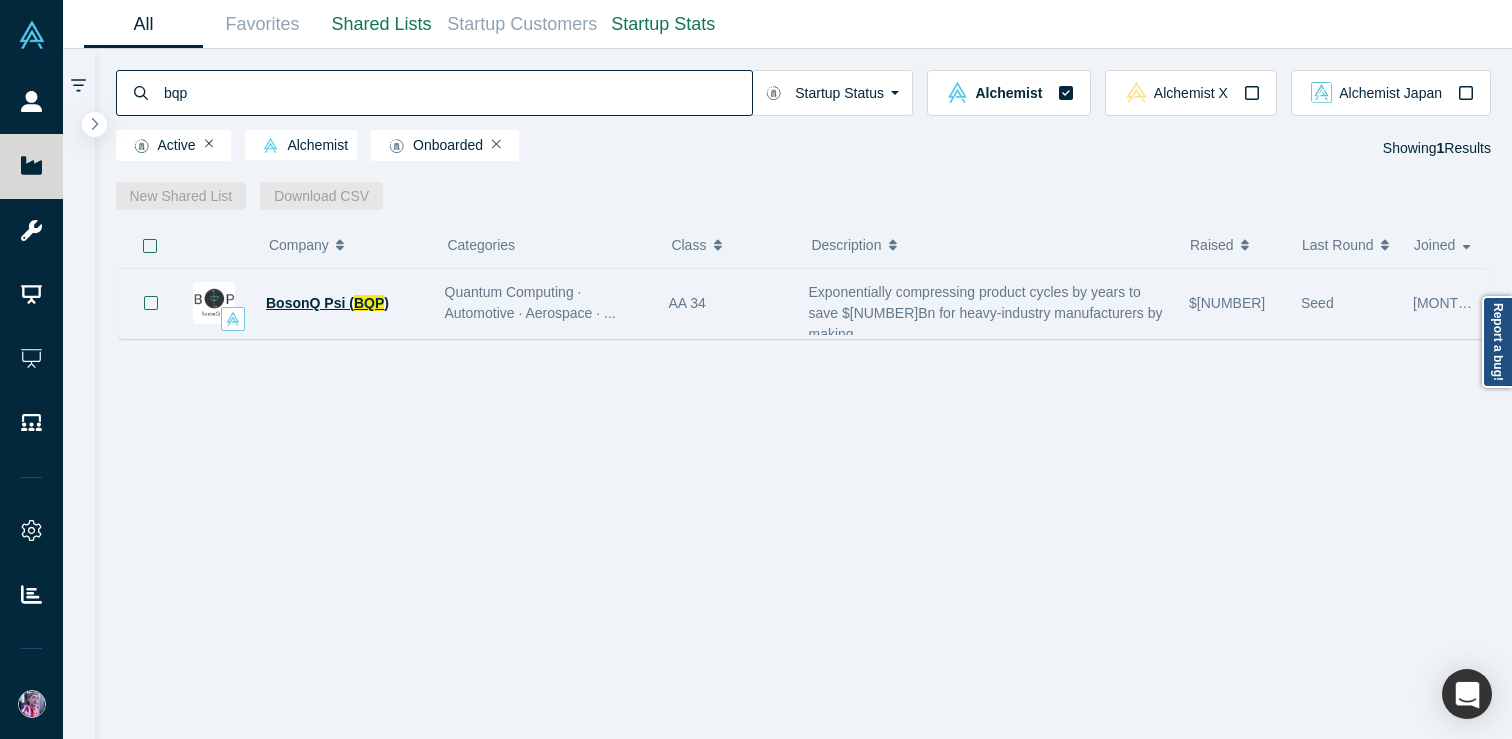type on "bqp" 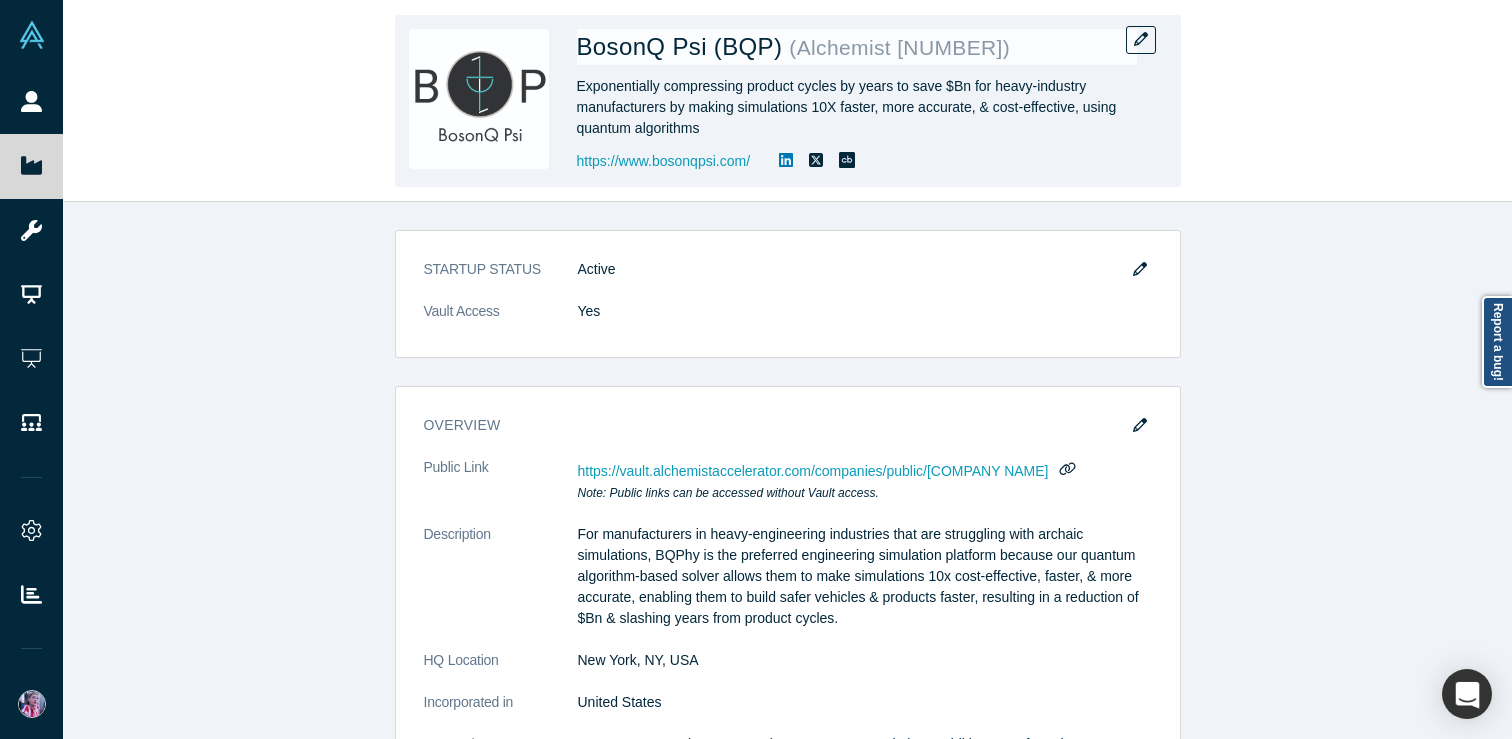 click on "Exponentially compressing product cycles by years to save $Bn for heavy-industry manufacturers by making simulations 10X faster, more accurate, & cost-effective, using quantum algorithms" at bounding box center (857, 107) 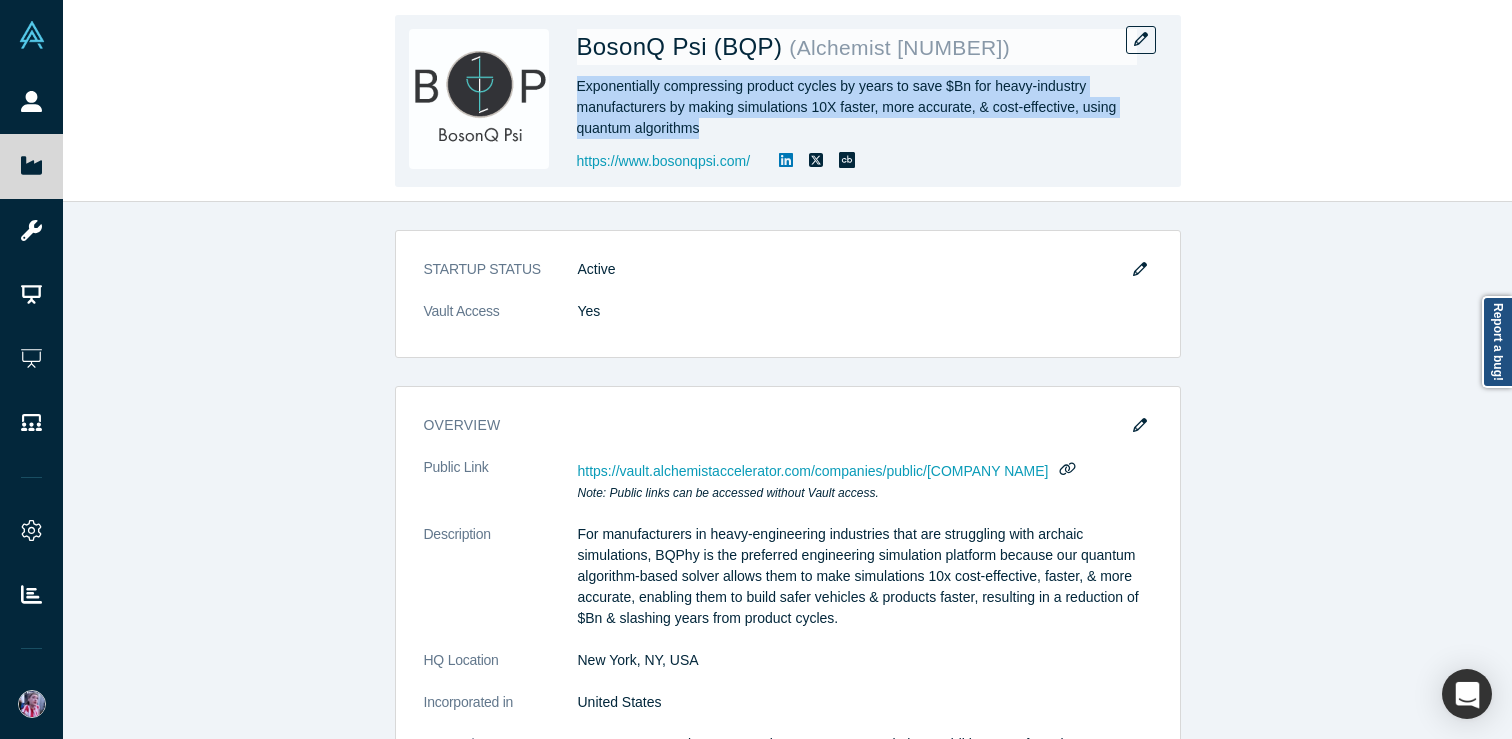 drag, startPoint x: 721, startPoint y: 125, endPoint x: 570, endPoint y: 89, distance: 155.23209 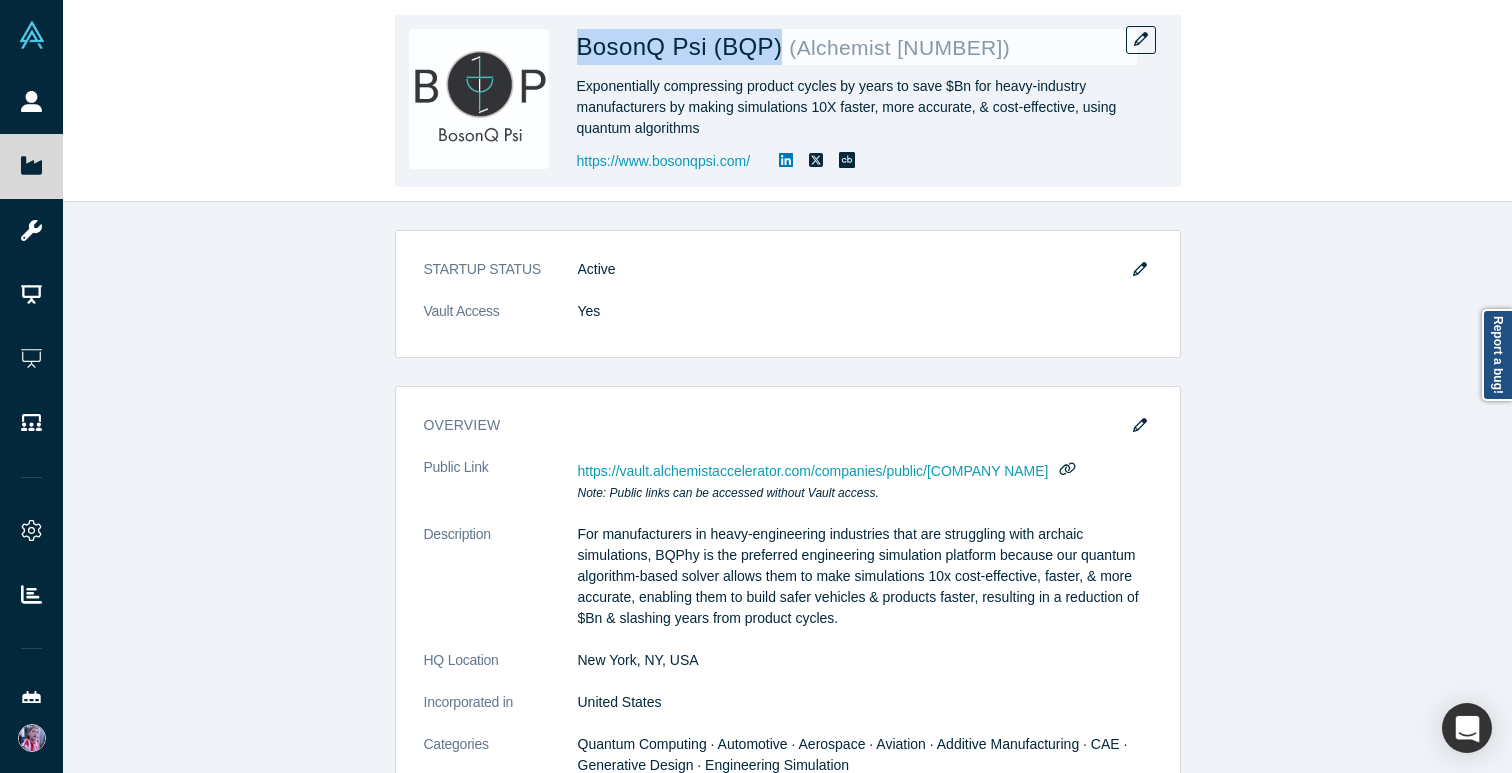 drag, startPoint x: 580, startPoint y: 48, endPoint x: 777, endPoint y: 50, distance: 197.01015 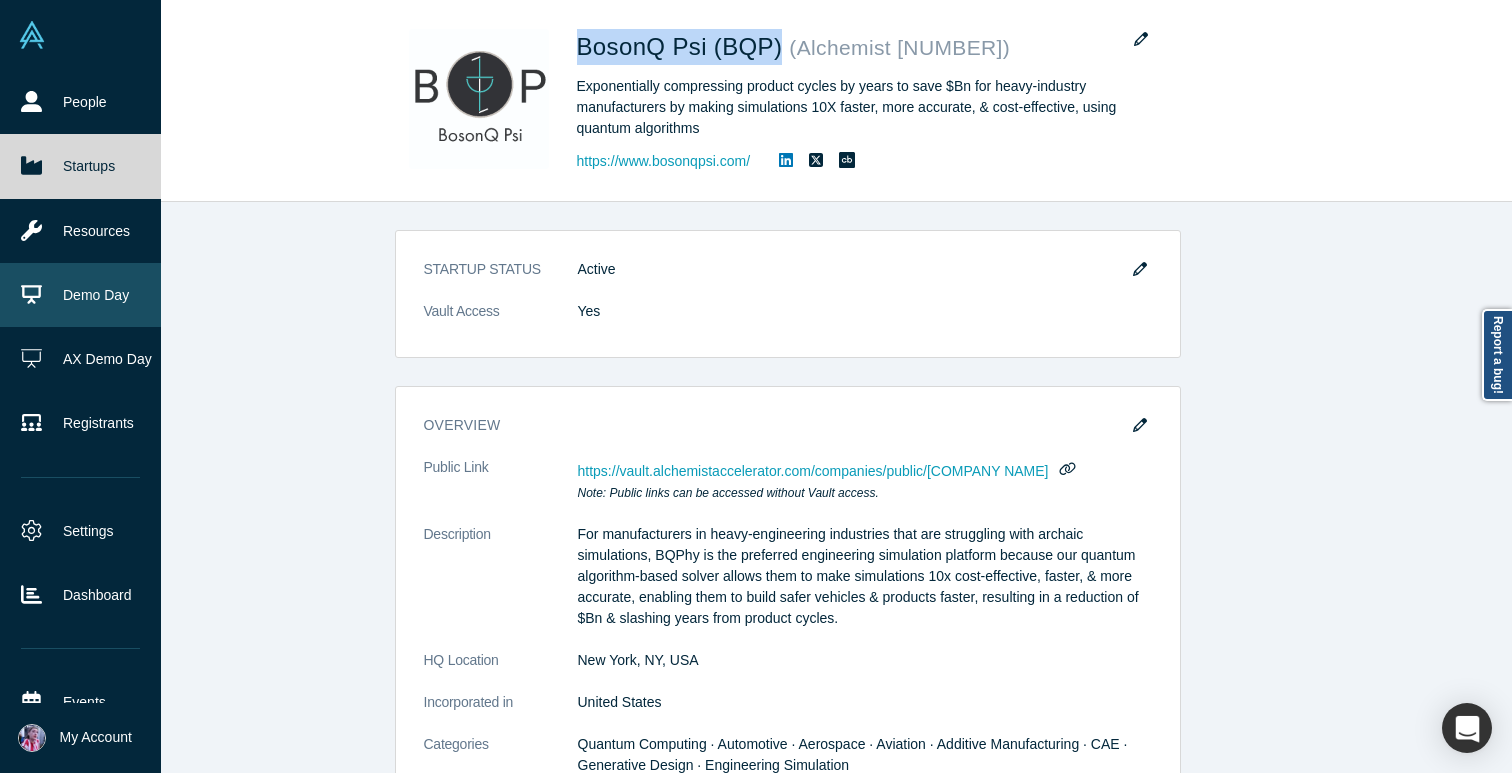 click on "Demo Day" at bounding box center [80, 295] 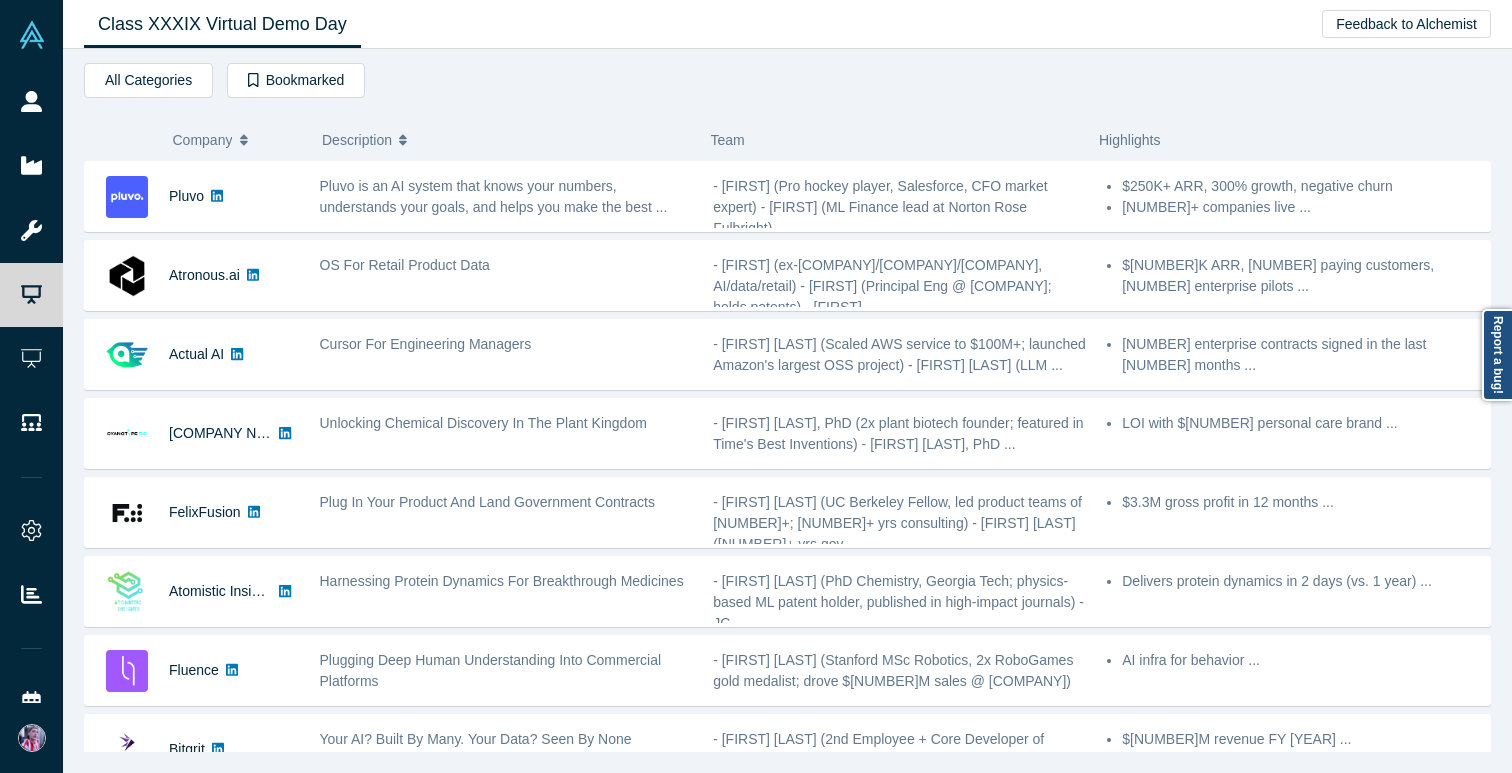 click on "Company" at bounding box center (203, 140) 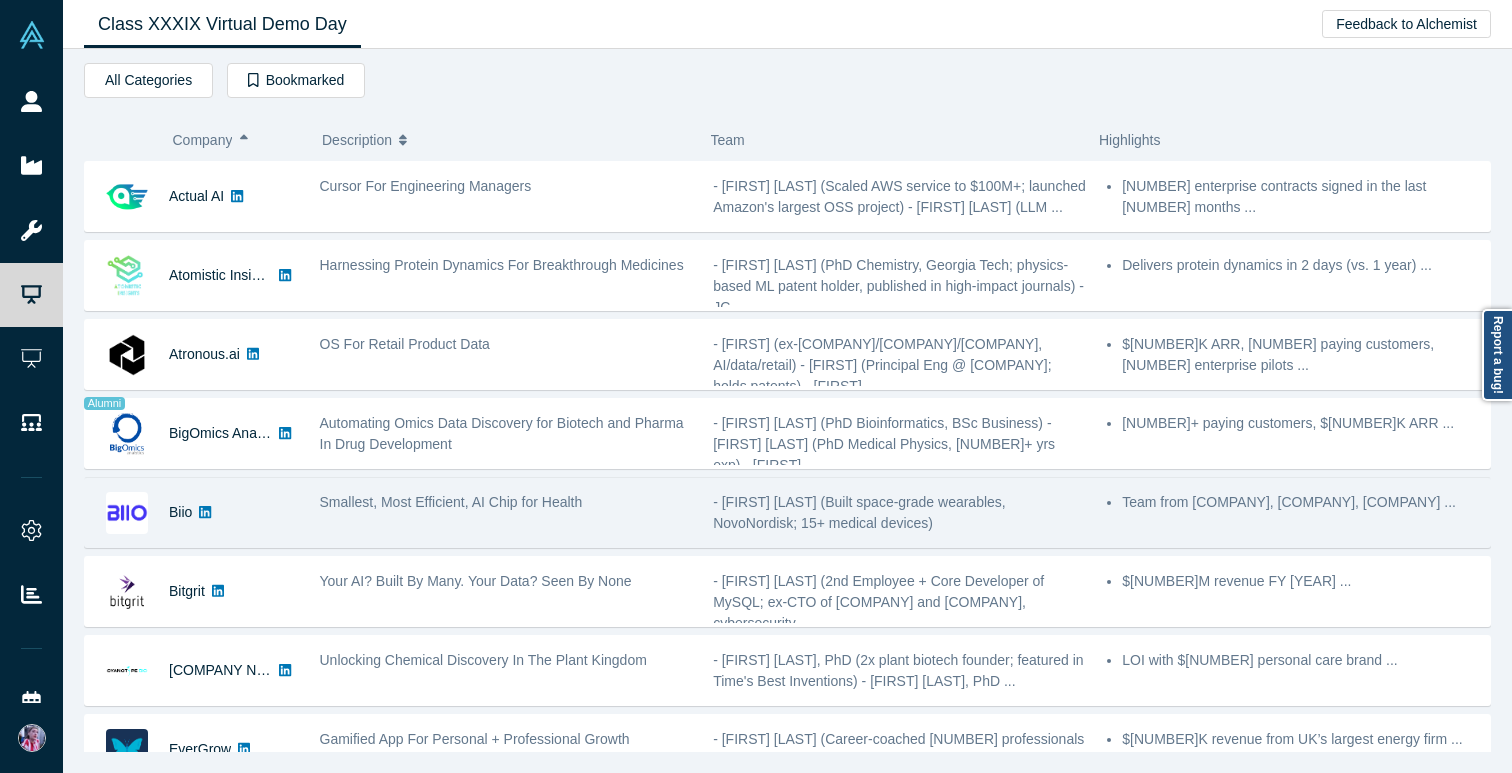 click on "Smallest, Most Efficient, AI Chip for Health" at bounding box center (451, 502) 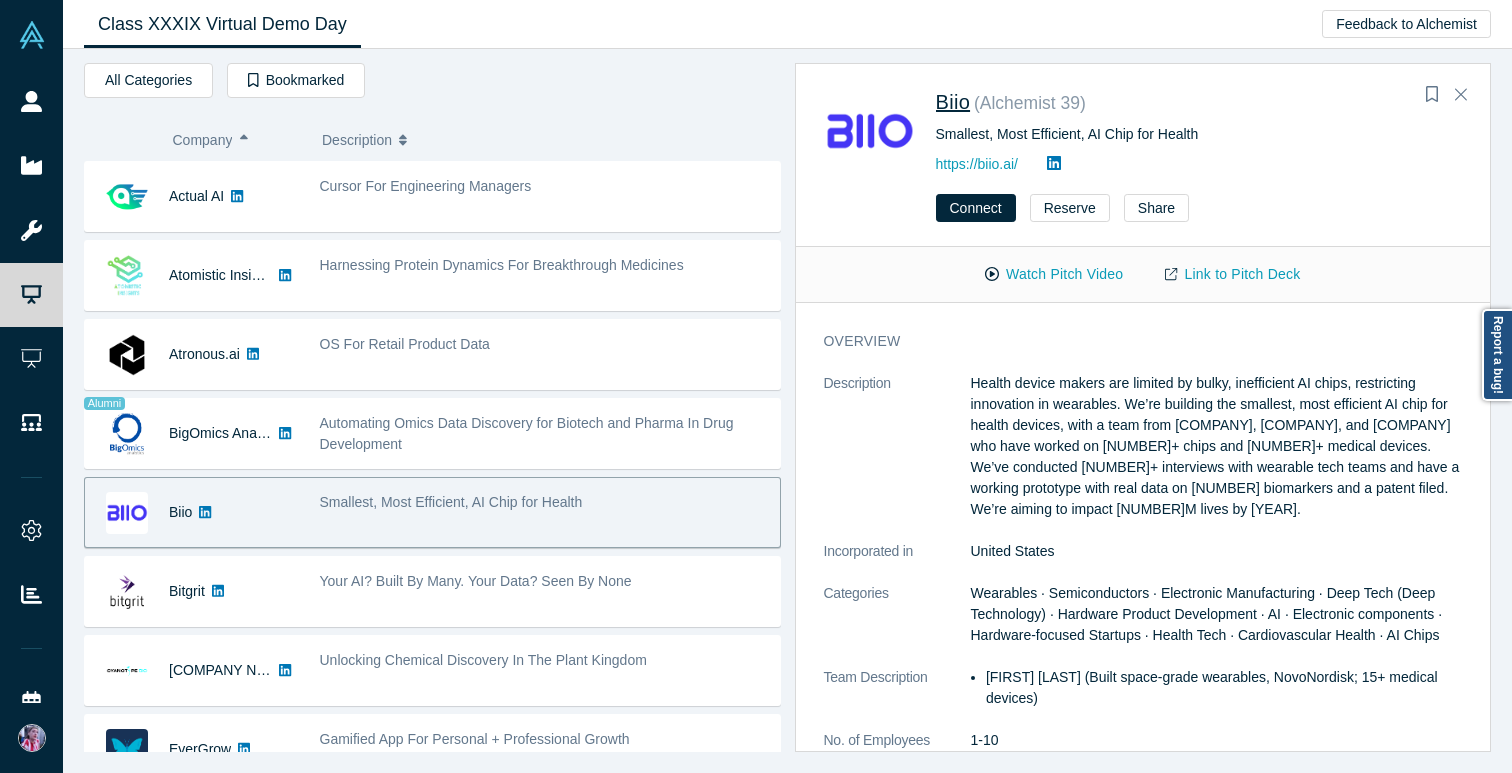 click on "Biio" at bounding box center (953, 102) 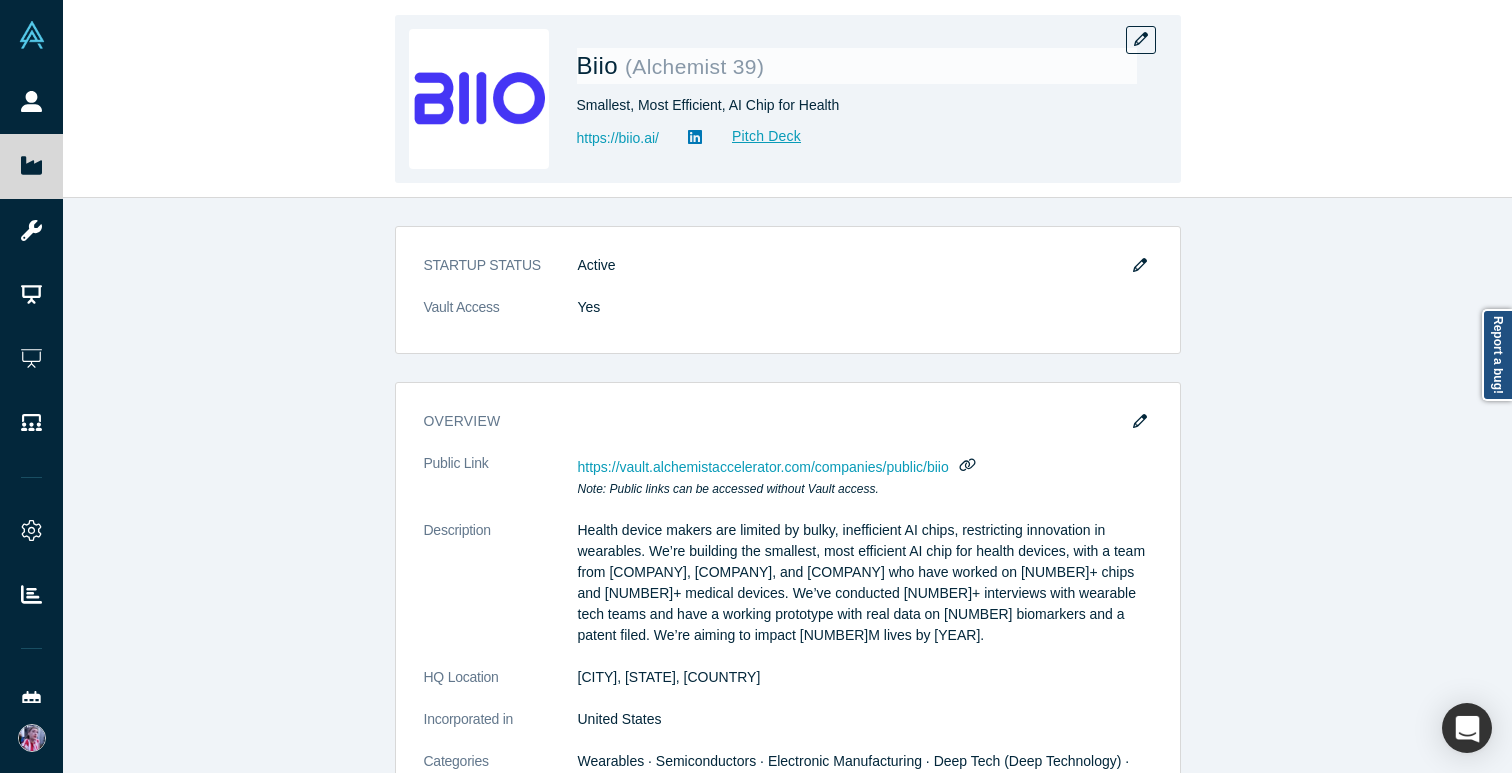click on "Smallest, Most Efficient, AI Chip for Health" at bounding box center [857, 105] 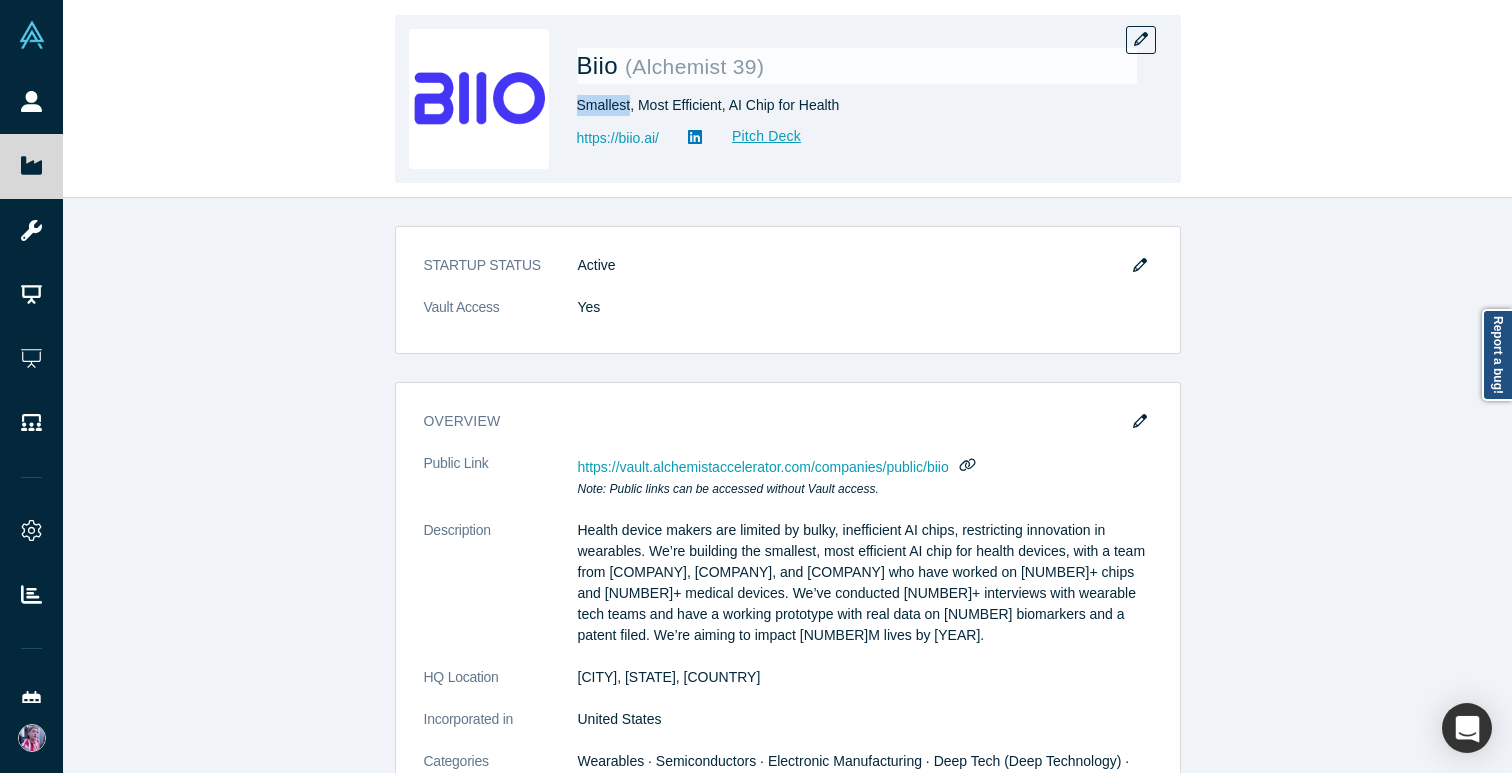 click on "Smallest, Most Efficient, AI Chip for Health" at bounding box center (857, 105) 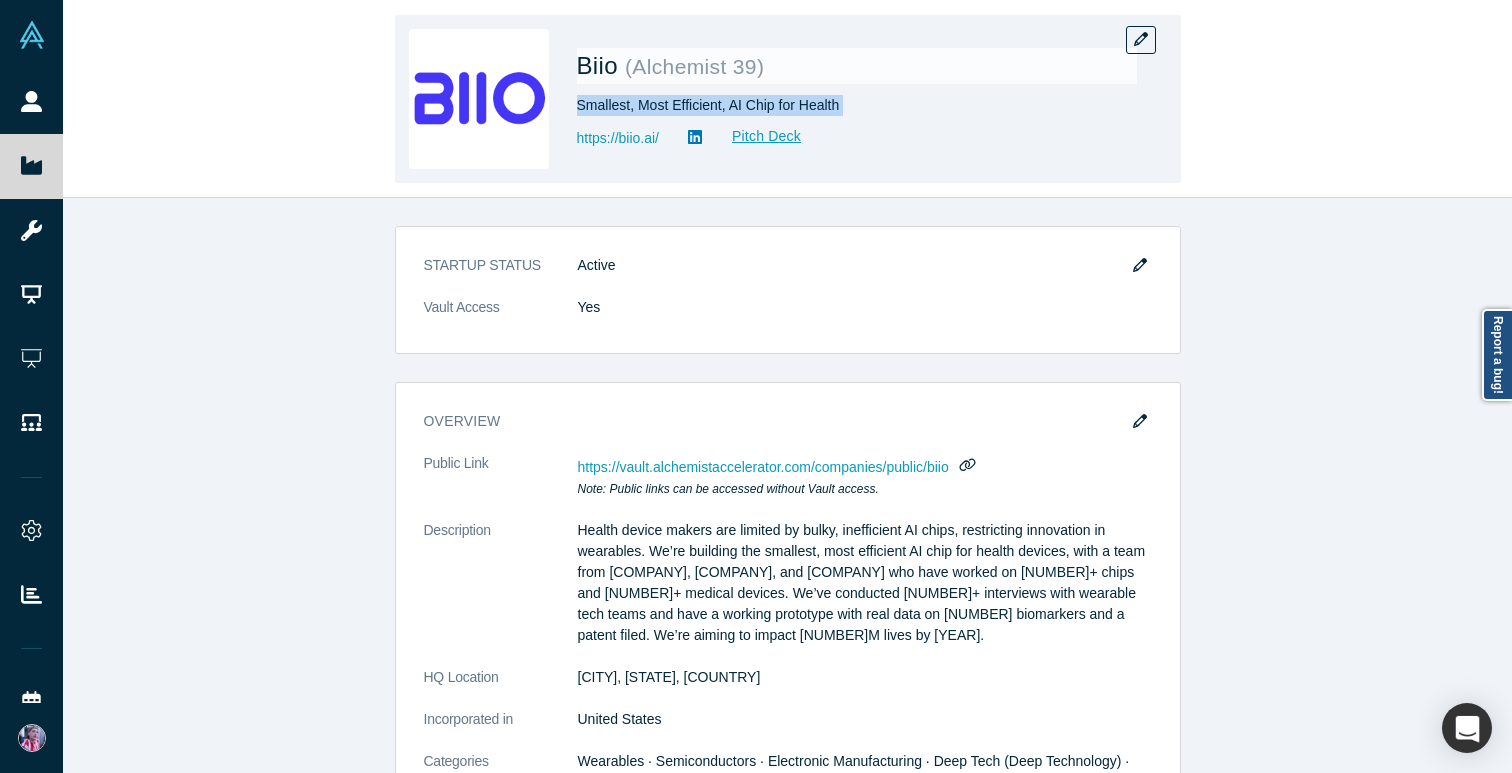 click on "Smallest, Most Efficient, AI Chip for Health" at bounding box center (857, 105) 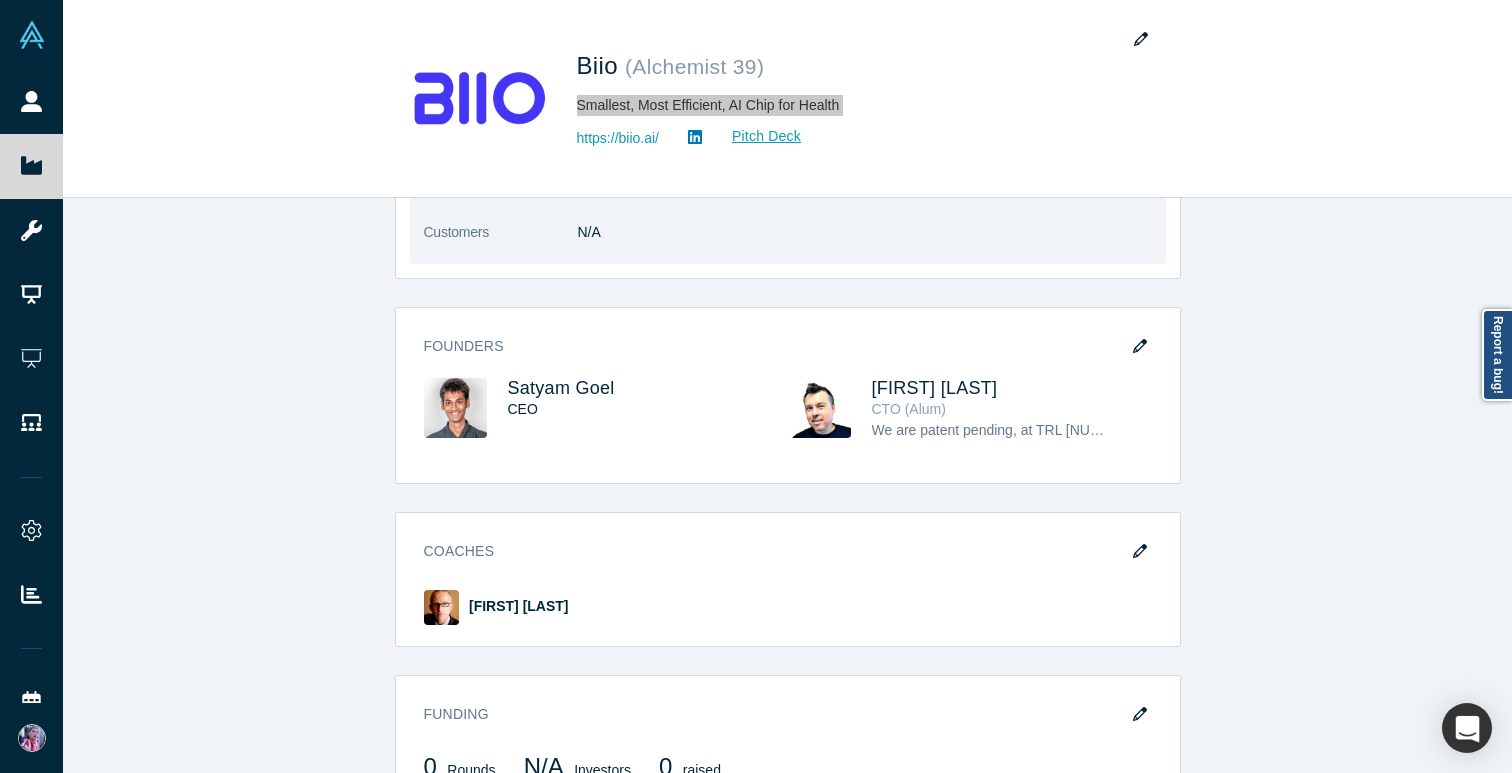 scroll, scrollTop: 805, scrollLeft: 0, axis: vertical 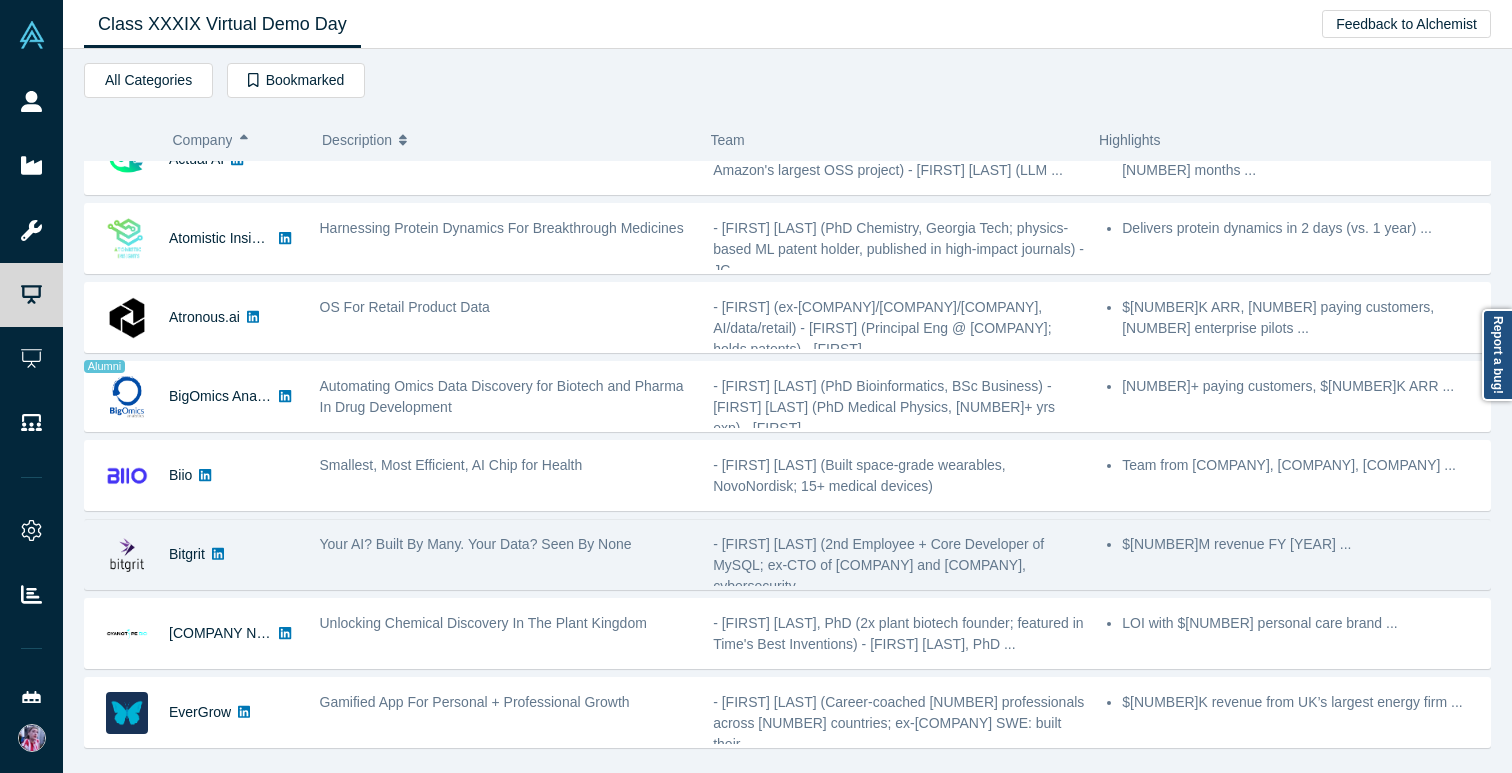 click on "Bitgrit" at bounding box center [192, 554] 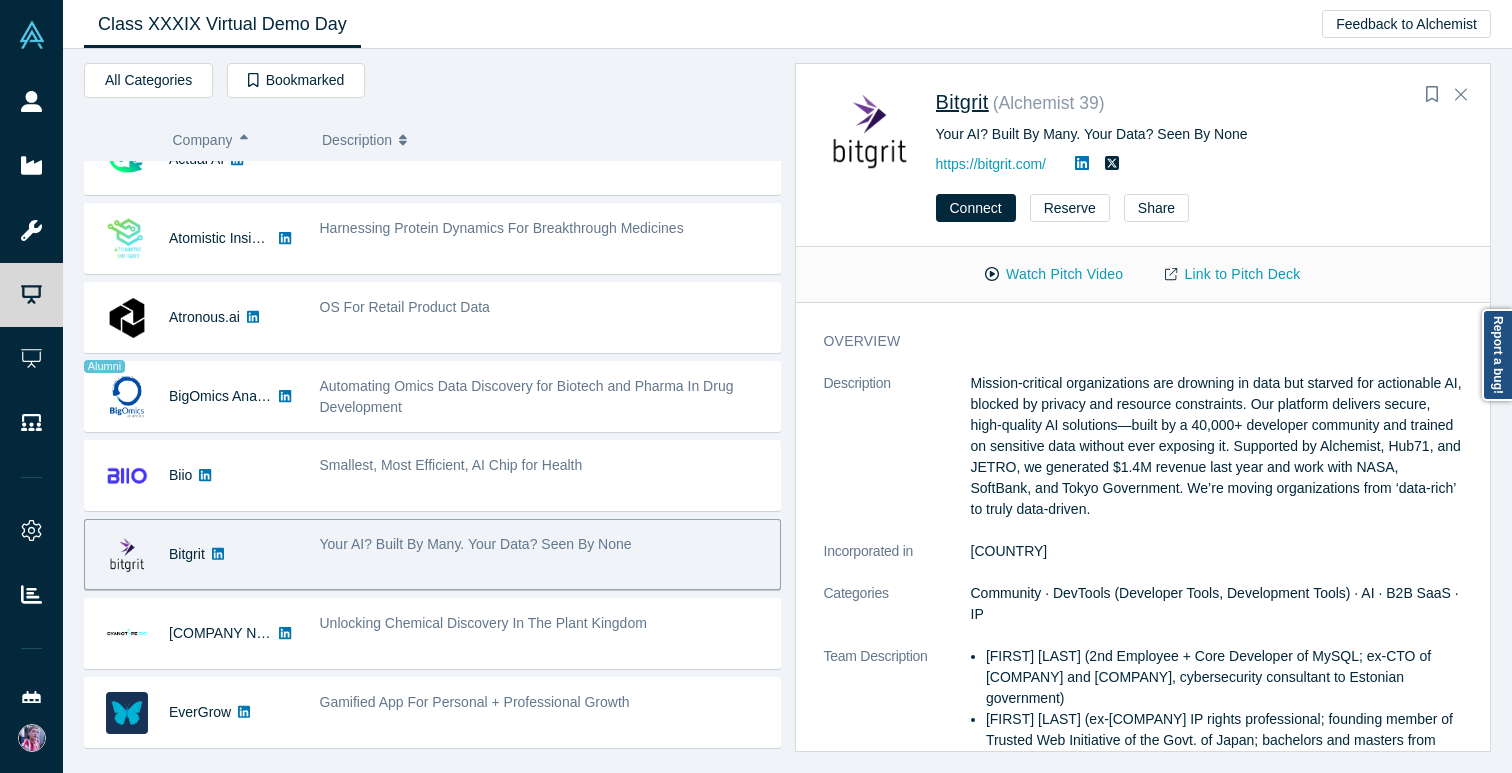 click on "Bitgrit" at bounding box center [962, 102] 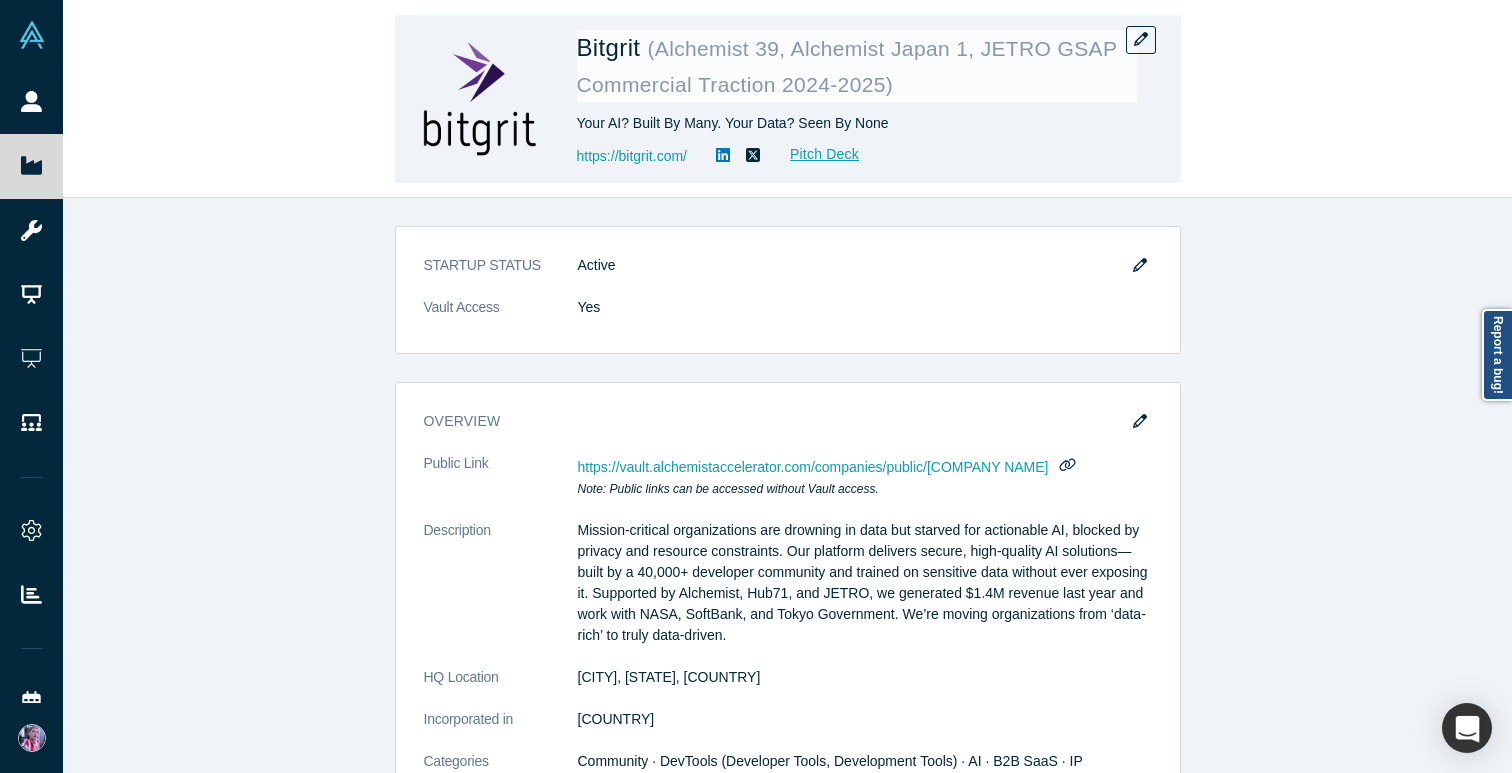click on "Your AI? Built By Many. Your Data? Seen By None" at bounding box center [857, 123] 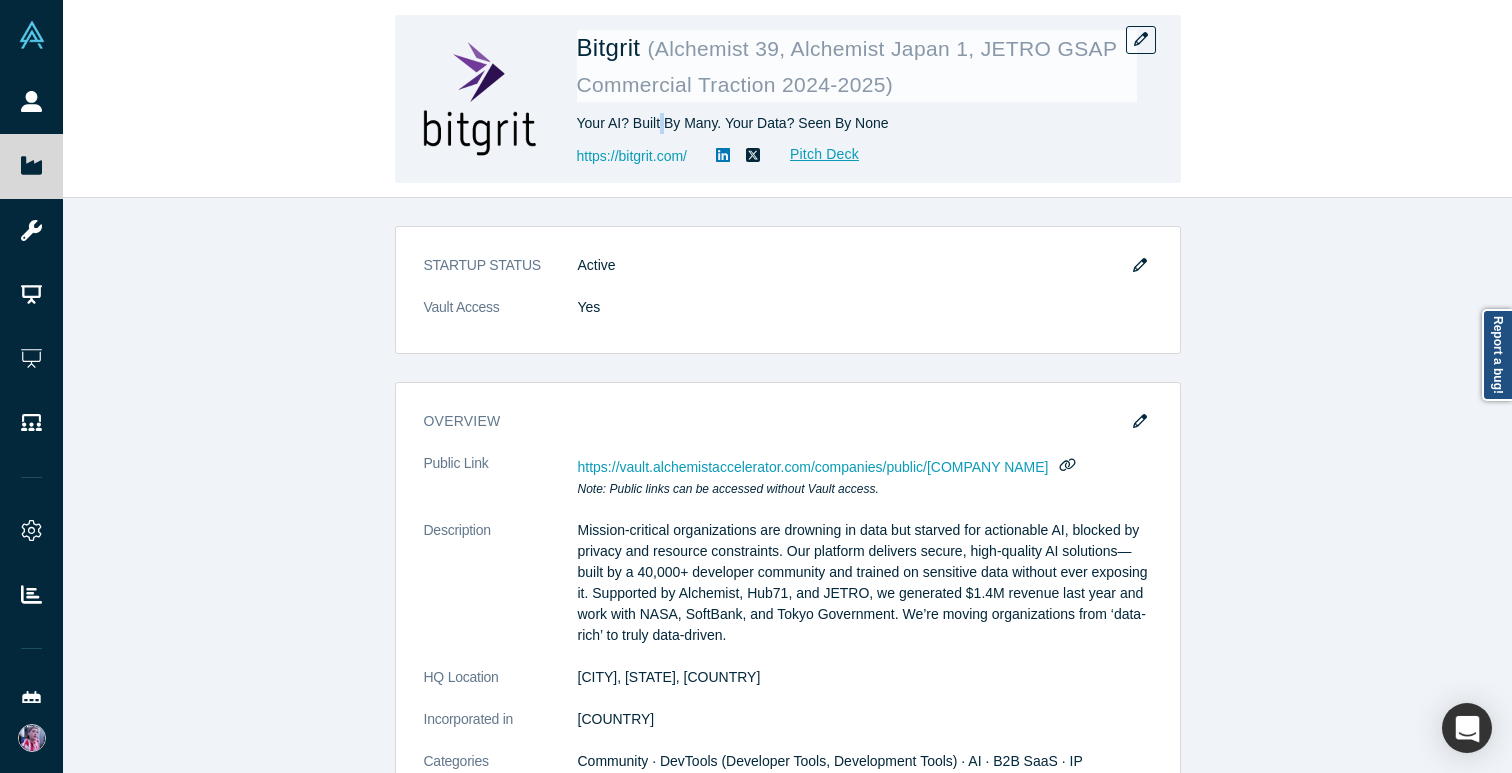 click on "Your AI? Built By Many. Your Data? Seen By None" at bounding box center (857, 123) 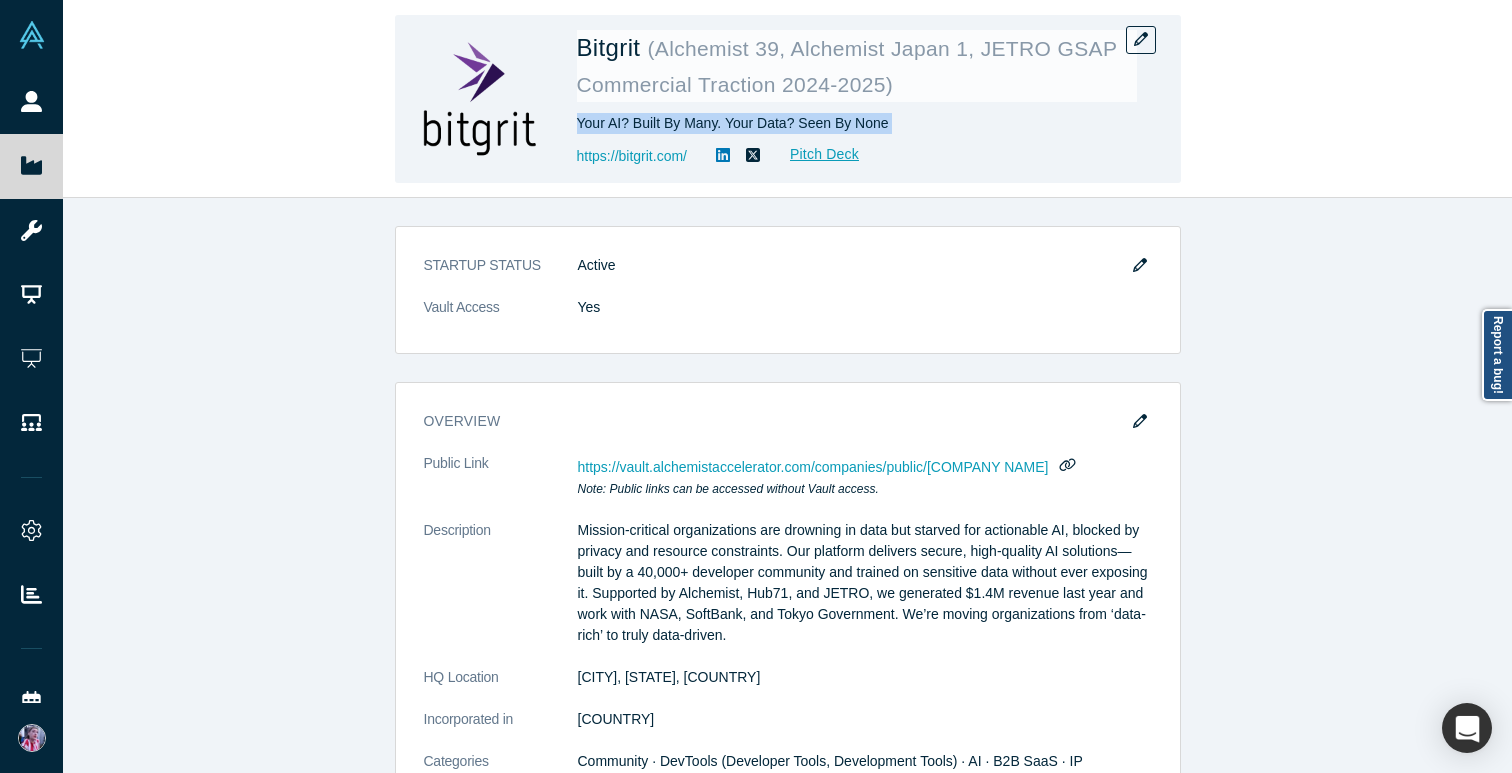 click on "Your AI? Built By Many. Your Data? Seen By None" at bounding box center [857, 123] 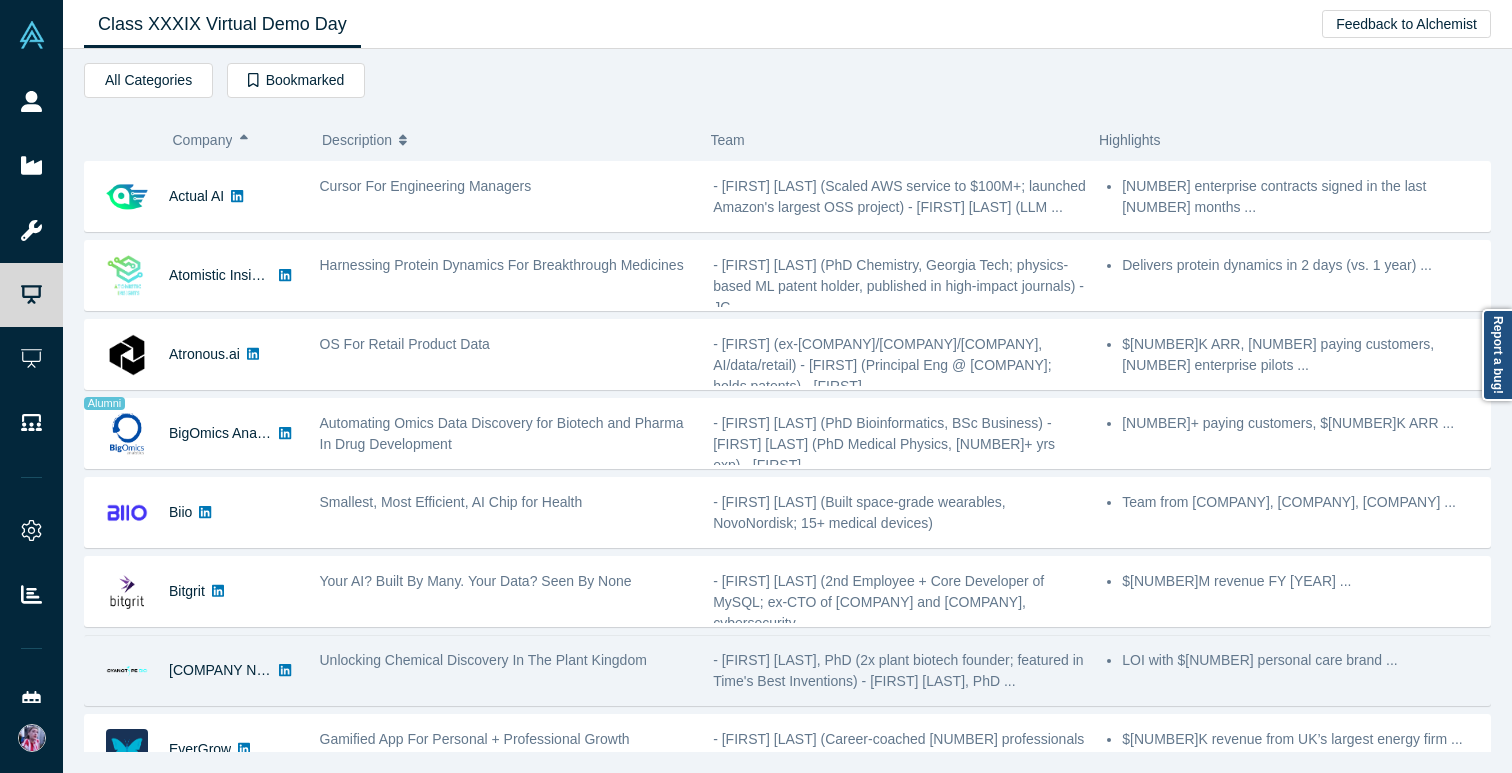 click at bounding box center [285, 670] 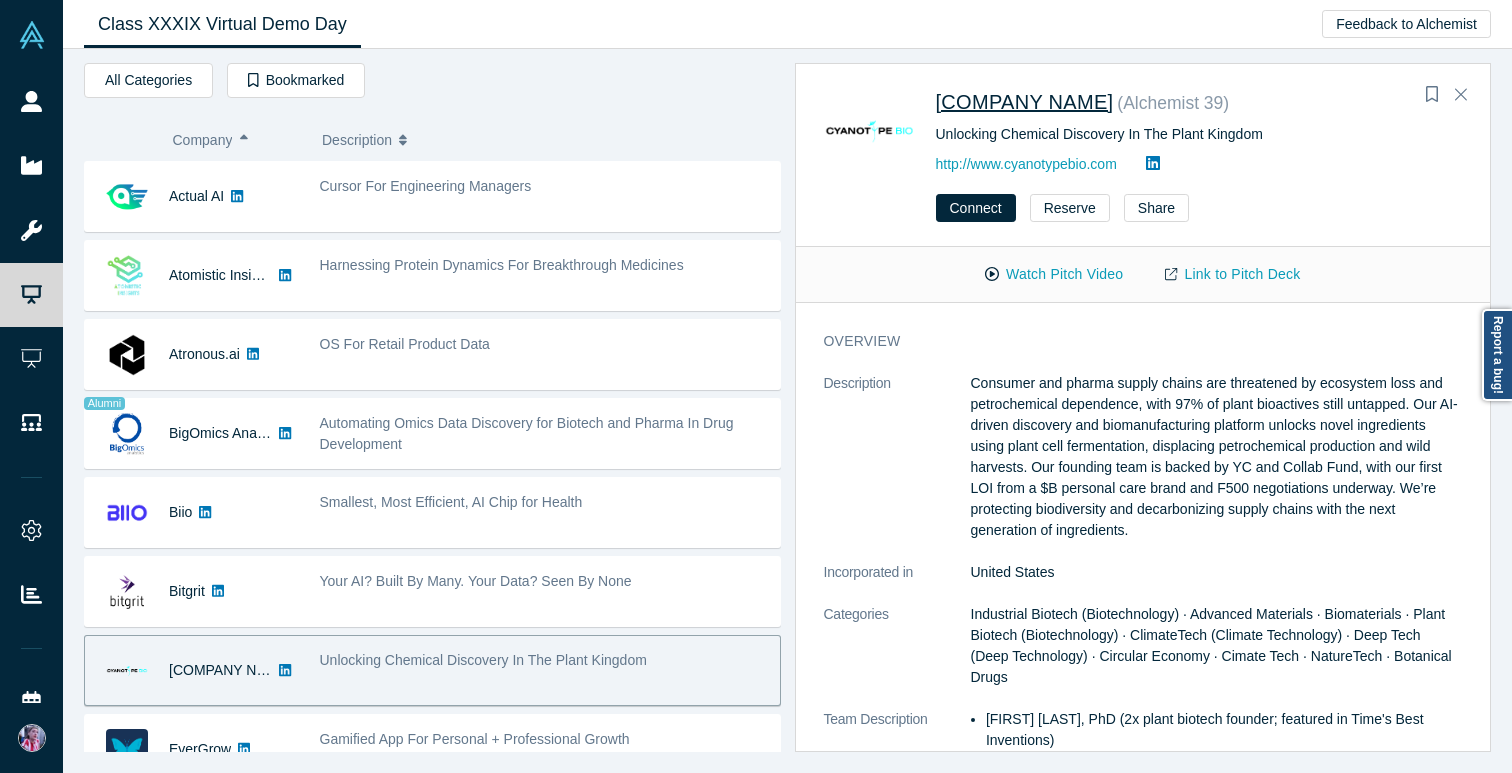 click on "Cyanotype Bio" at bounding box center [1025, 102] 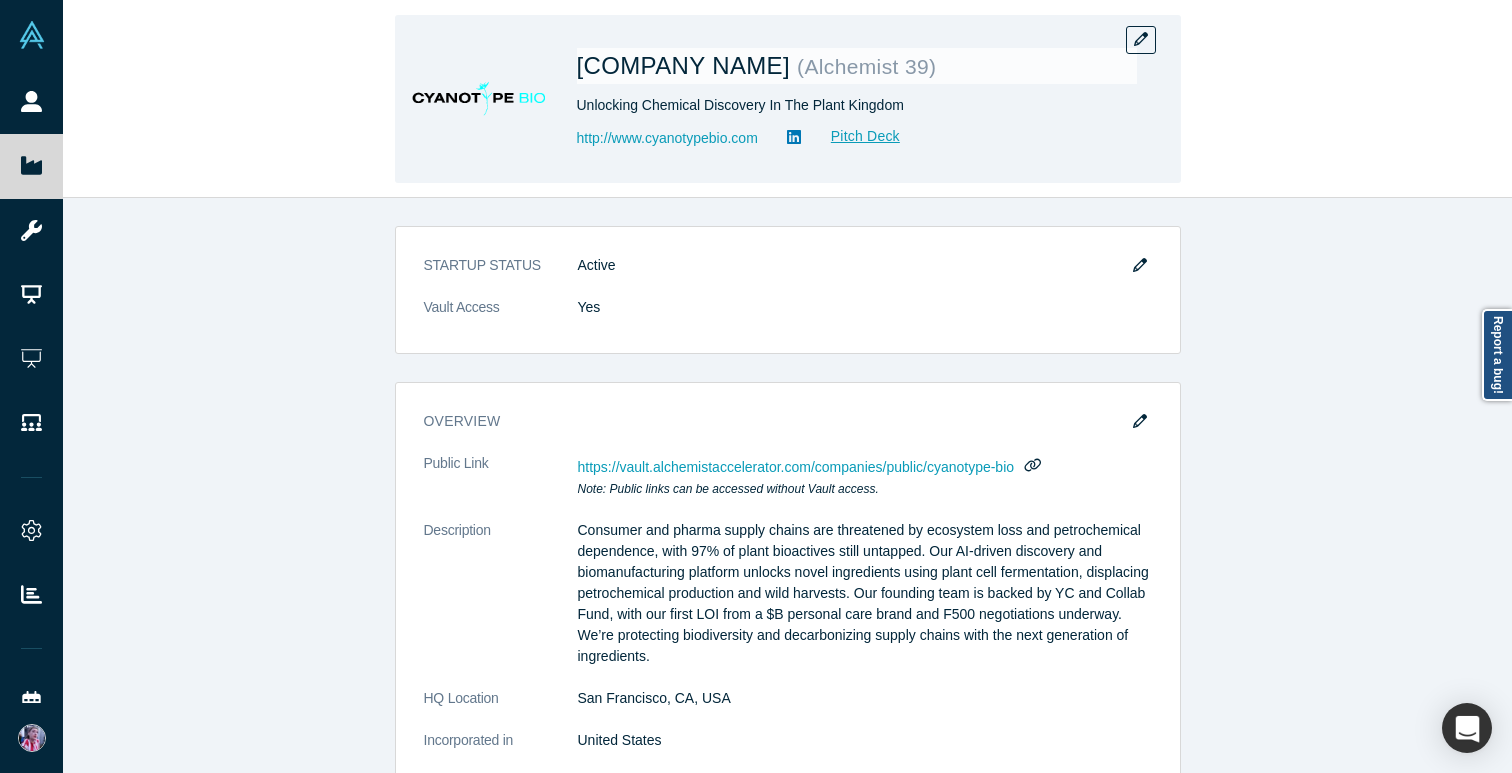 click on "Unlocking Chemical Discovery In The Plant Kingdom" at bounding box center (857, 105) 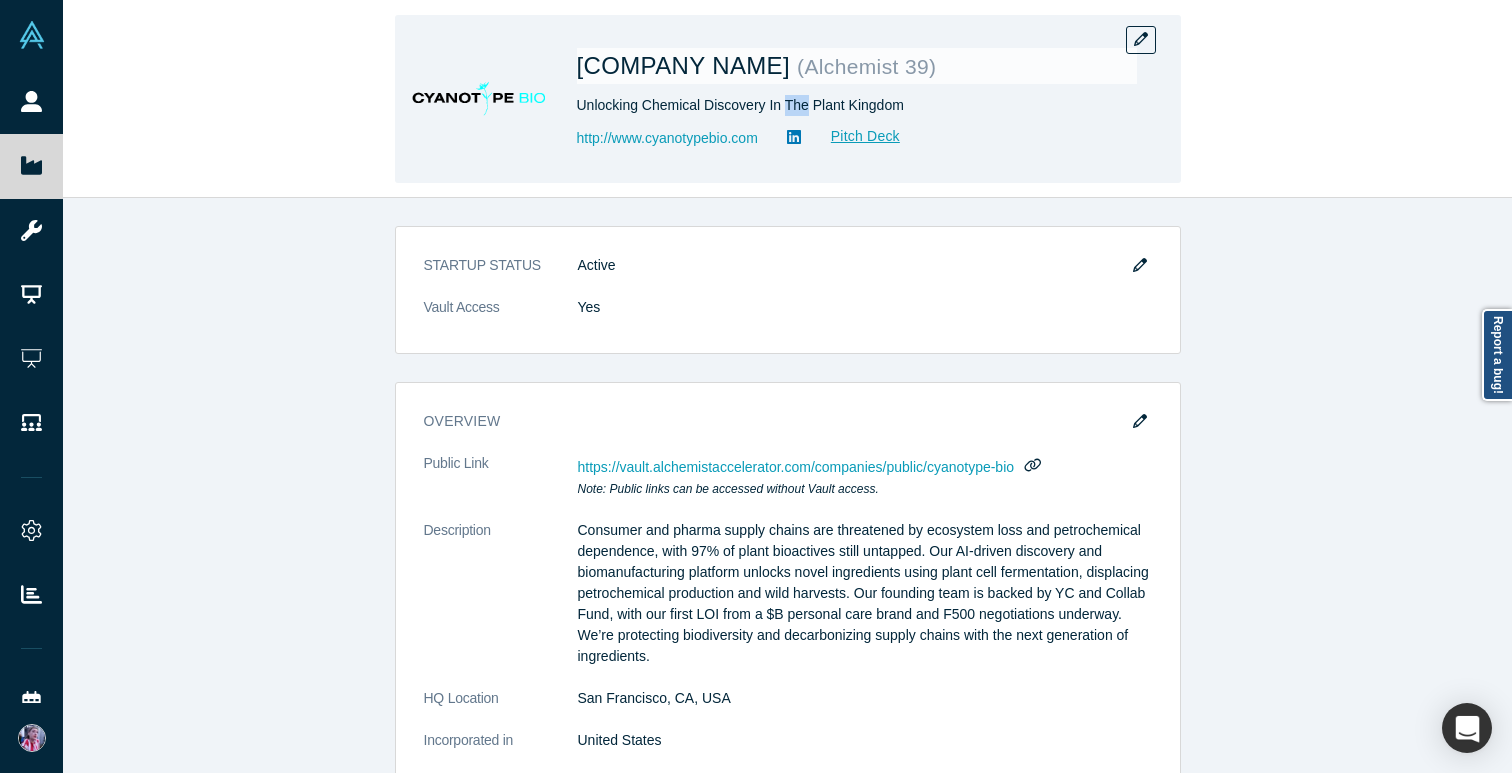 click on "Unlocking Chemical Discovery In The Plant Kingdom" at bounding box center (857, 105) 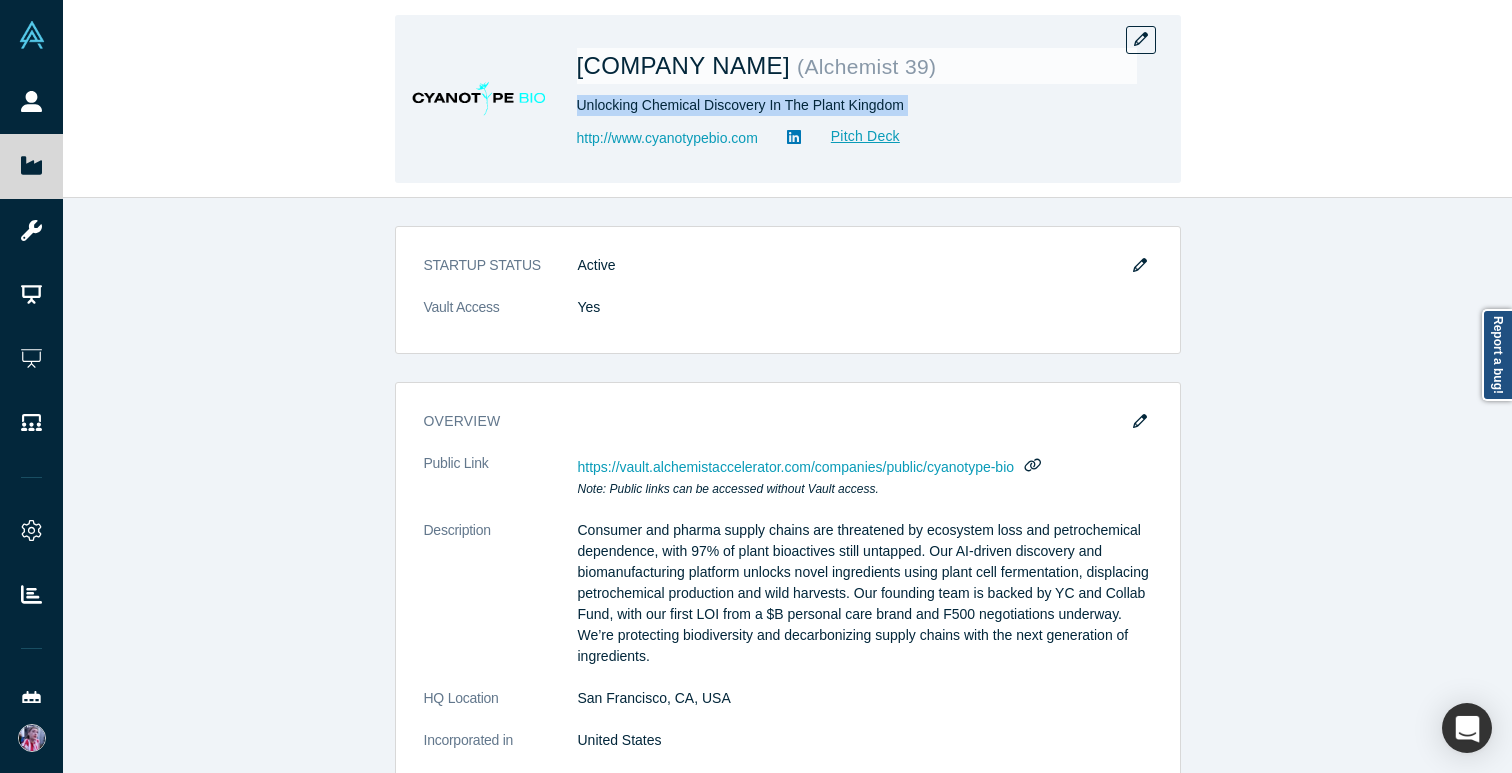 click on "Unlocking Chemical Discovery In The Plant Kingdom" at bounding box center (857, 105) 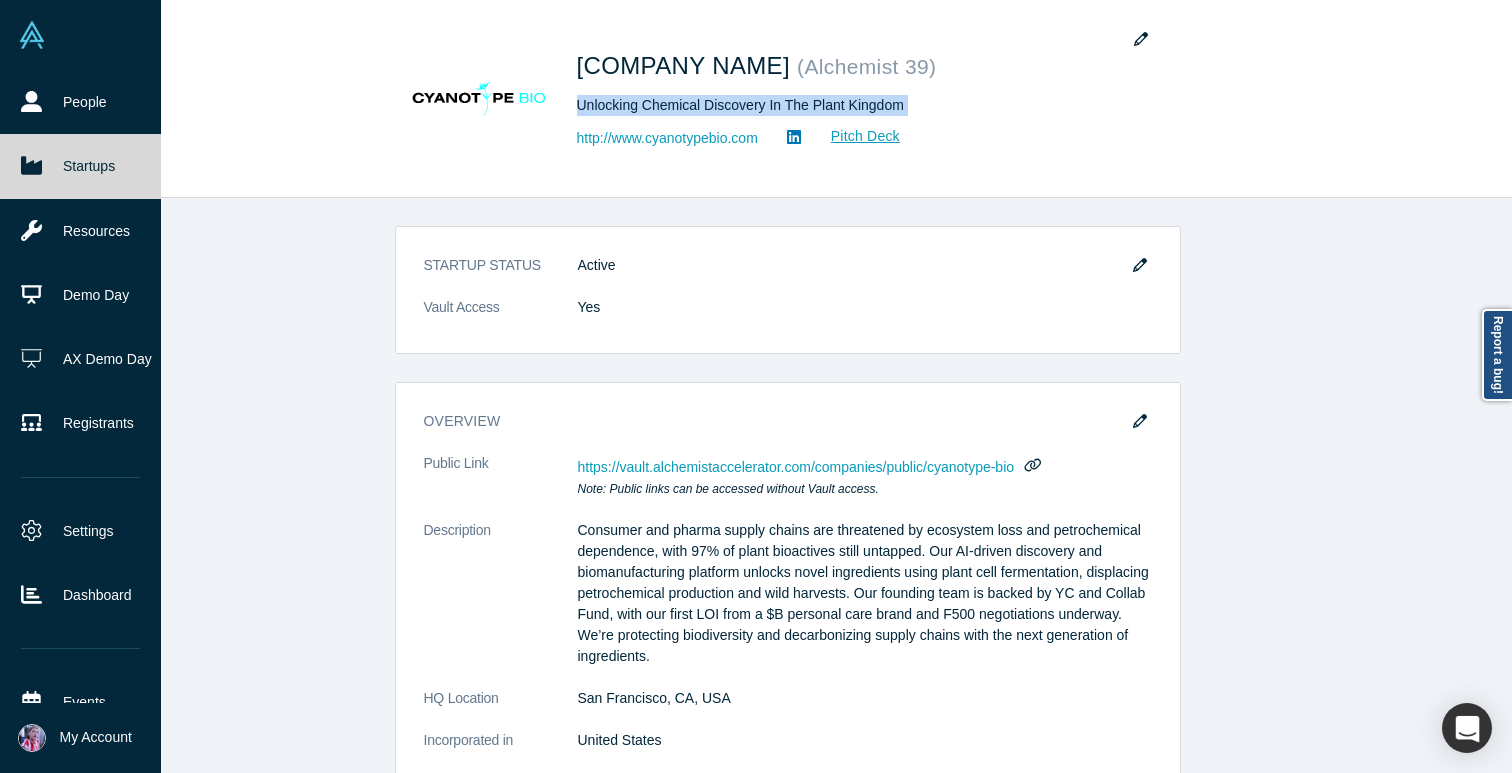 click 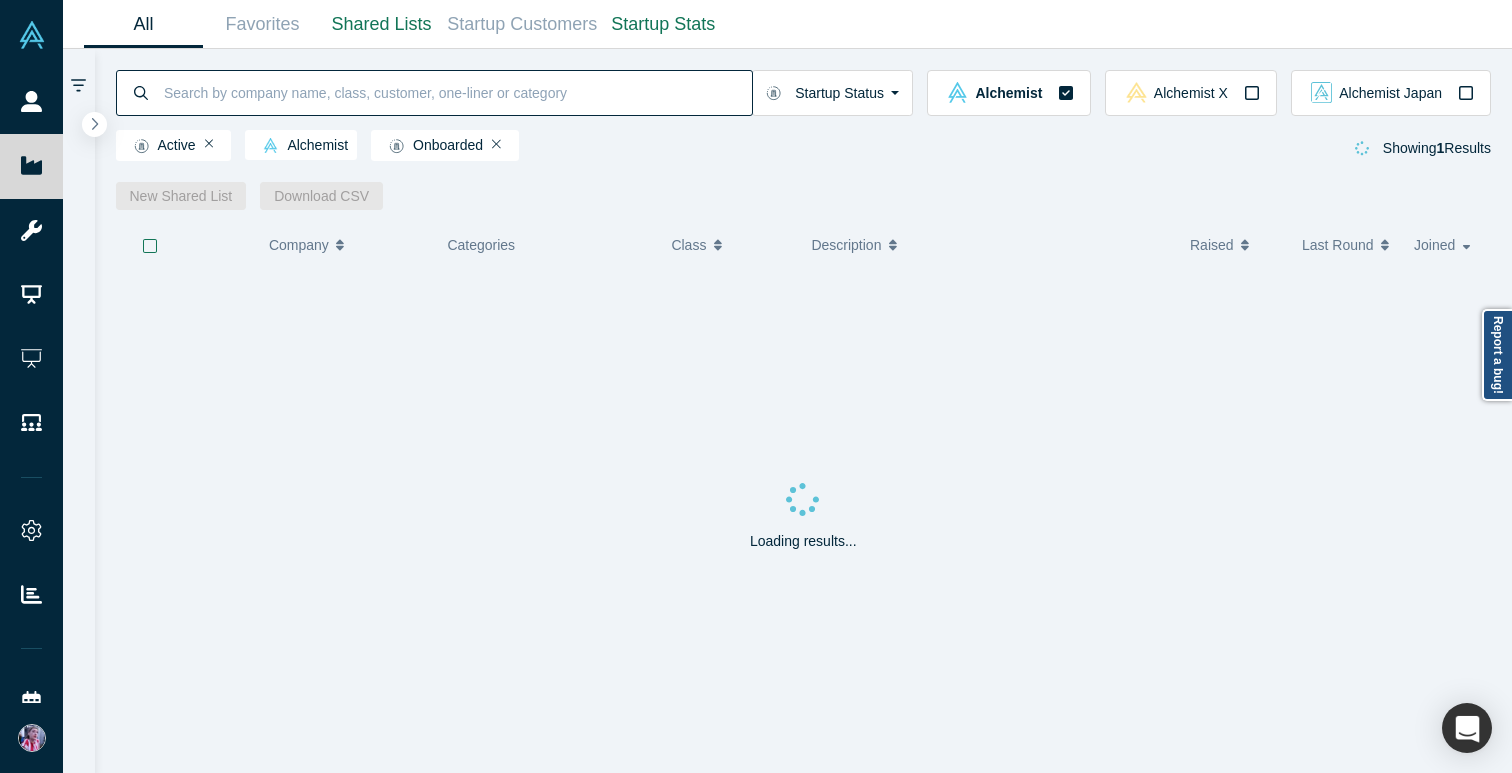 click at bounding box center [457, 92] 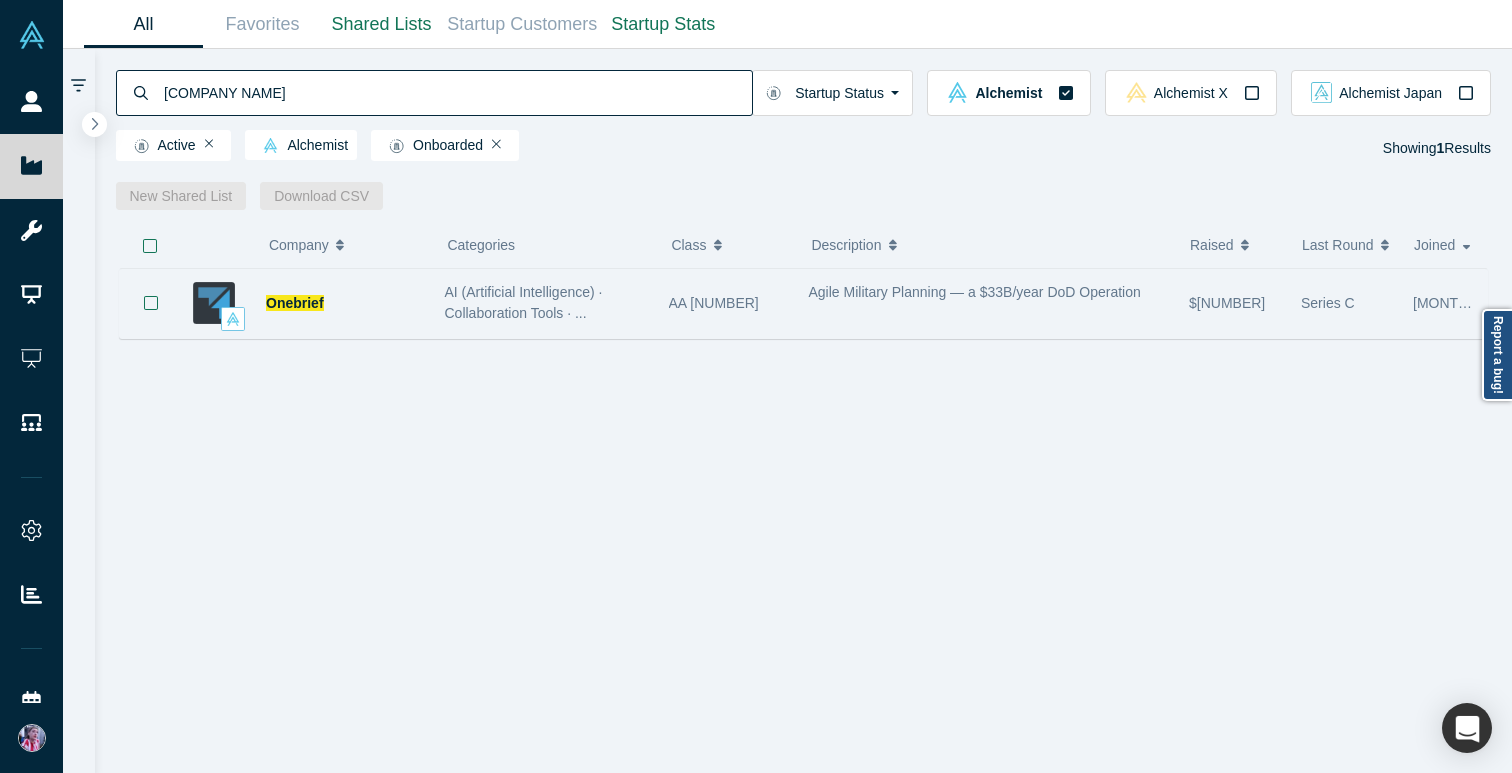 type on "onebrief" 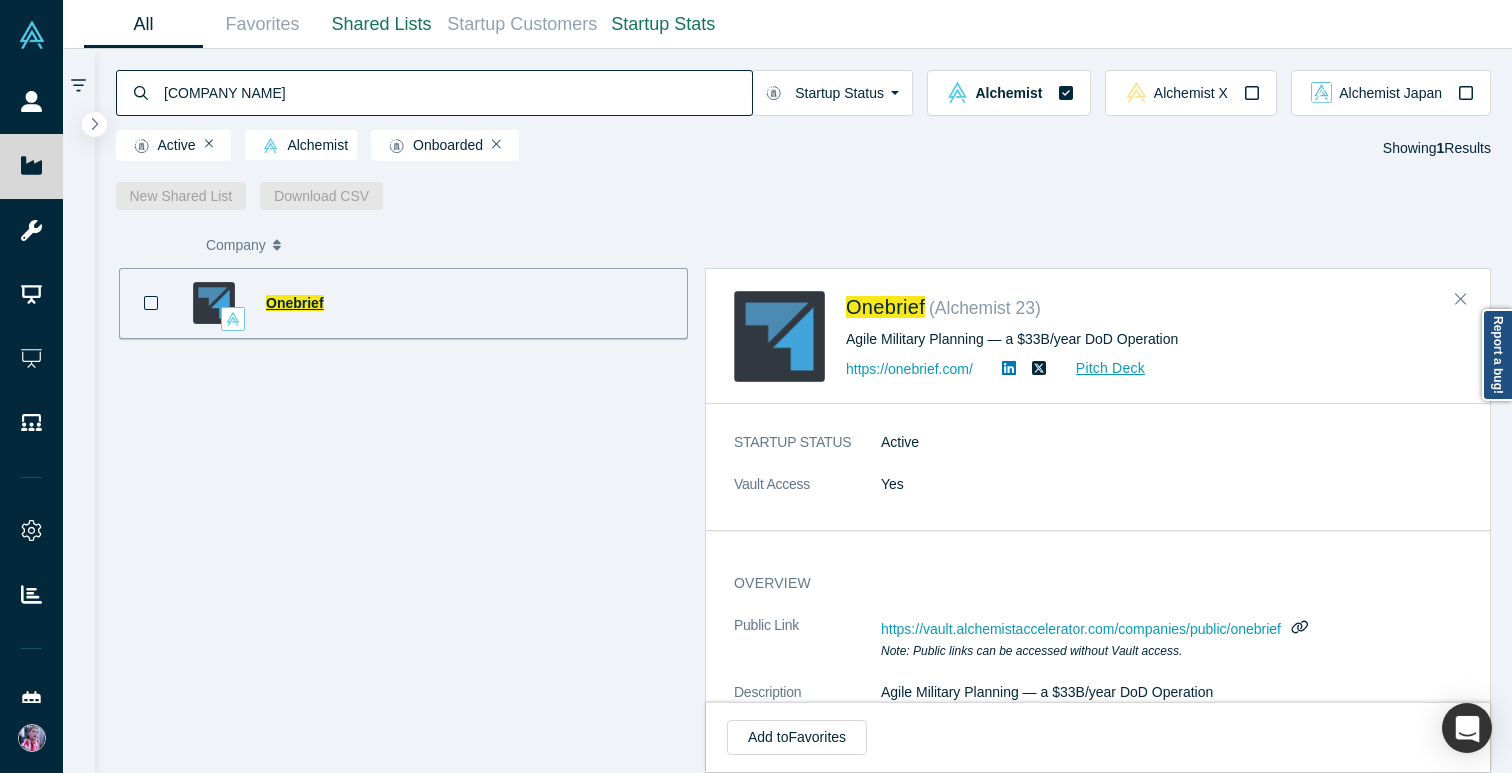 click on "Onebrief" at bounding box center [295, 303] 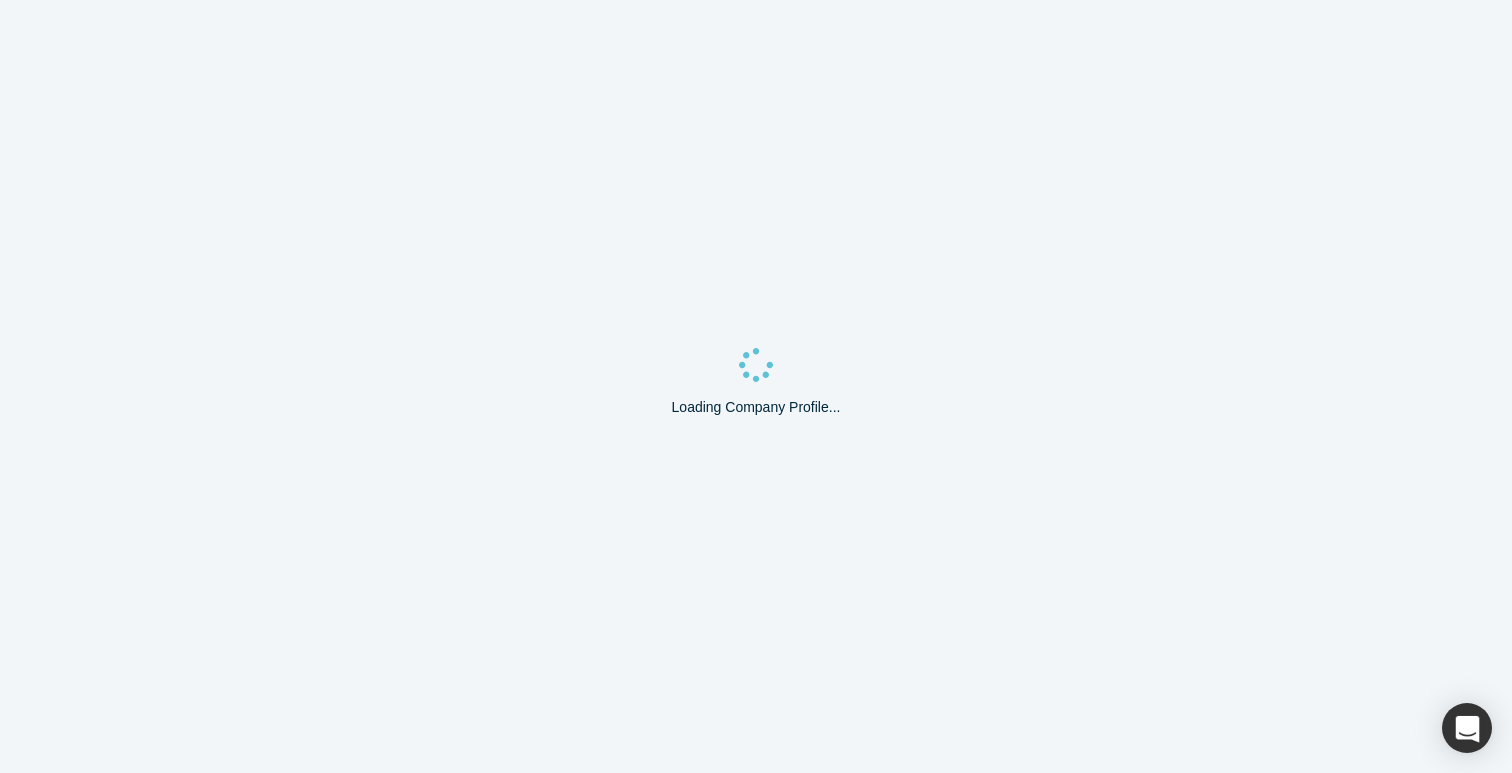 scroll, scrollTop: 0, scrollLeft: 0, axis: both 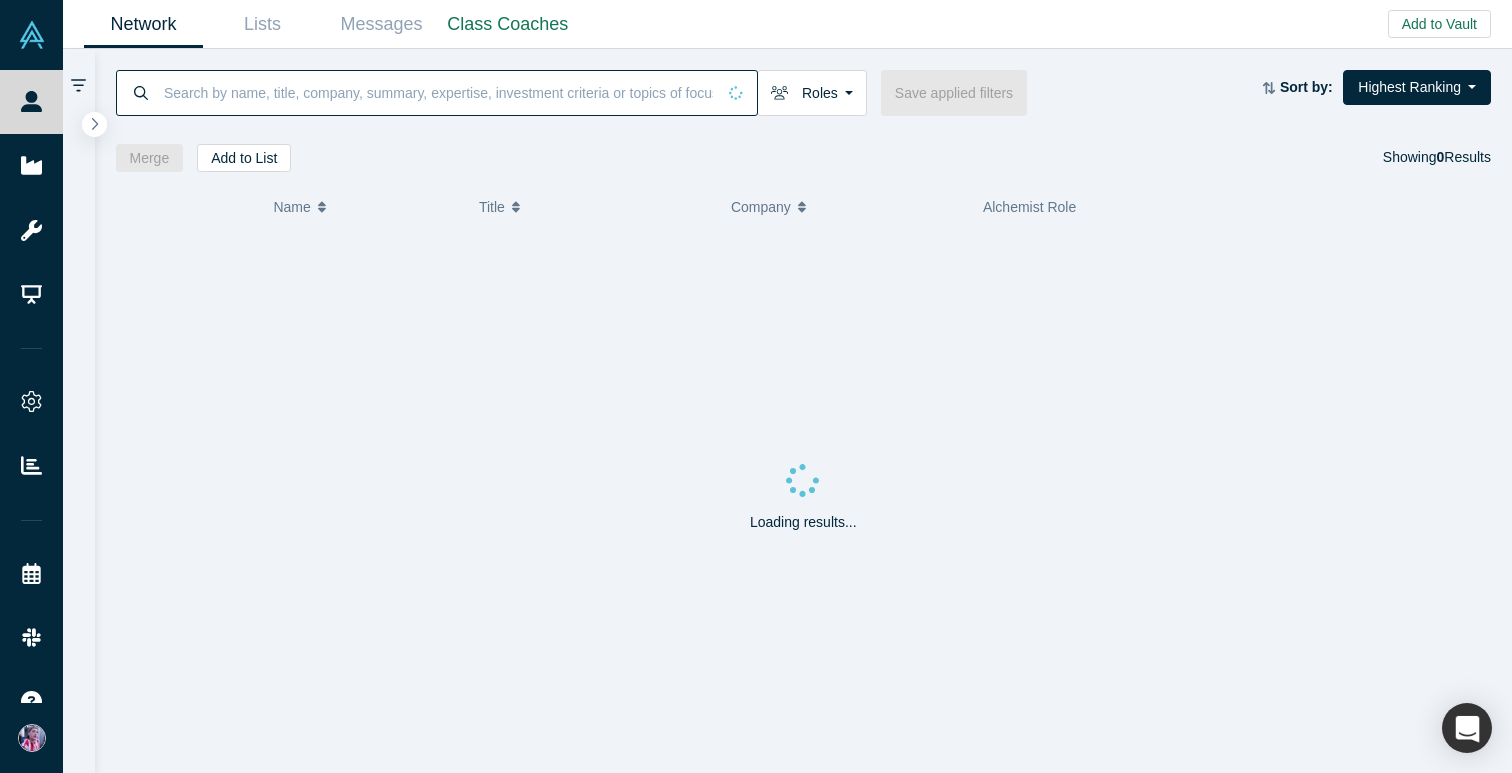 click at bounding box center (438, 92) 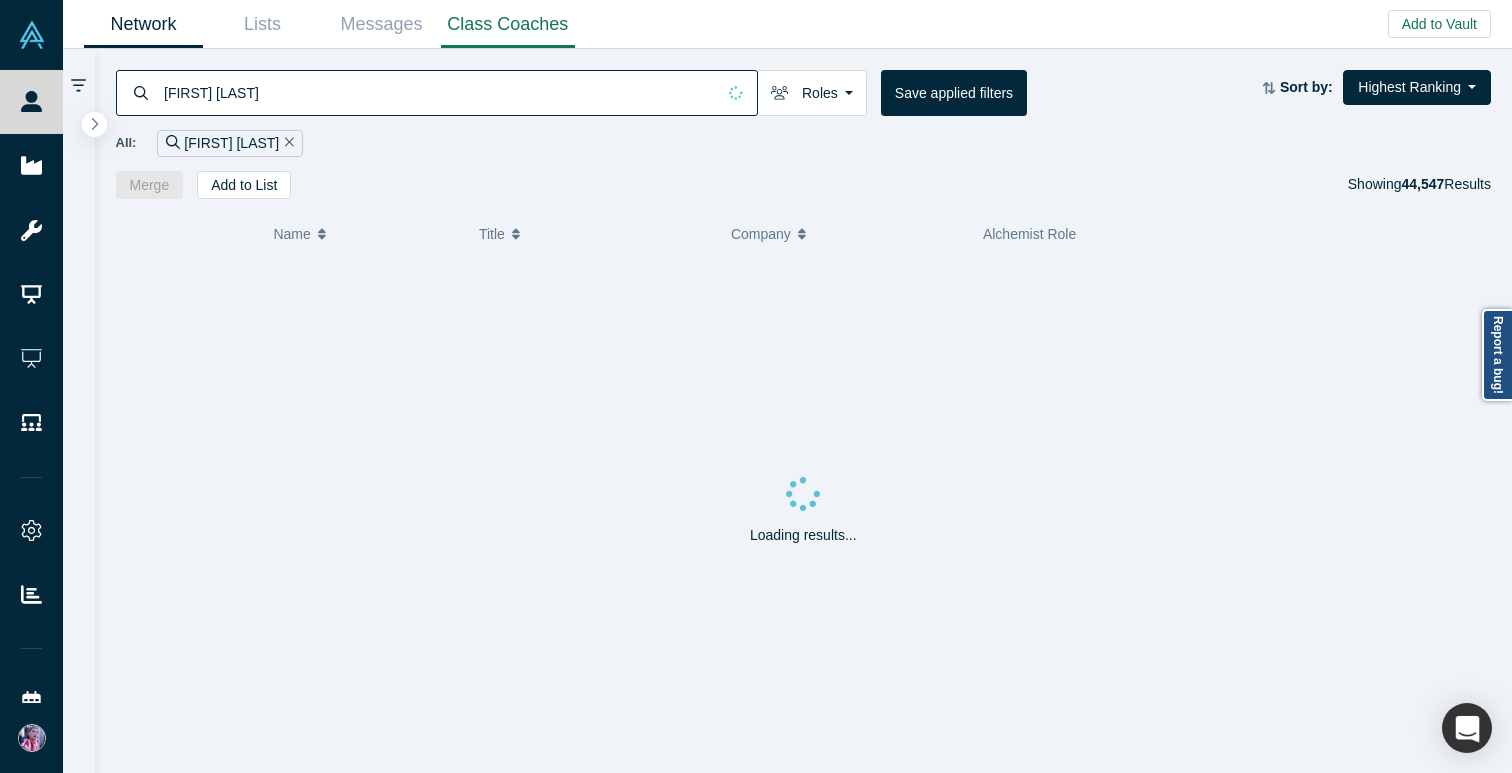 type on "[FIRST] [LAST]" 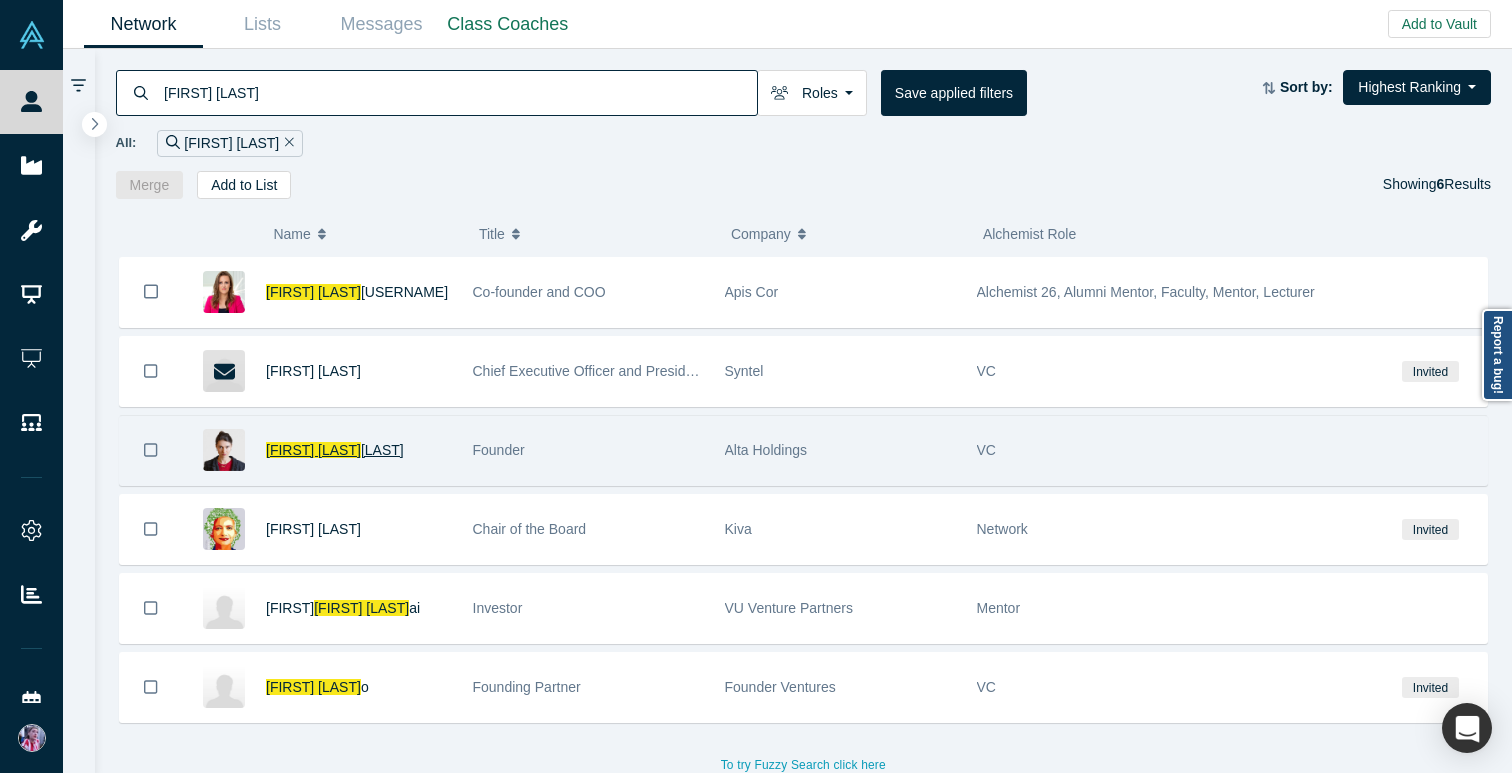 click on "[LAST]" at bounding box center [382, 450] 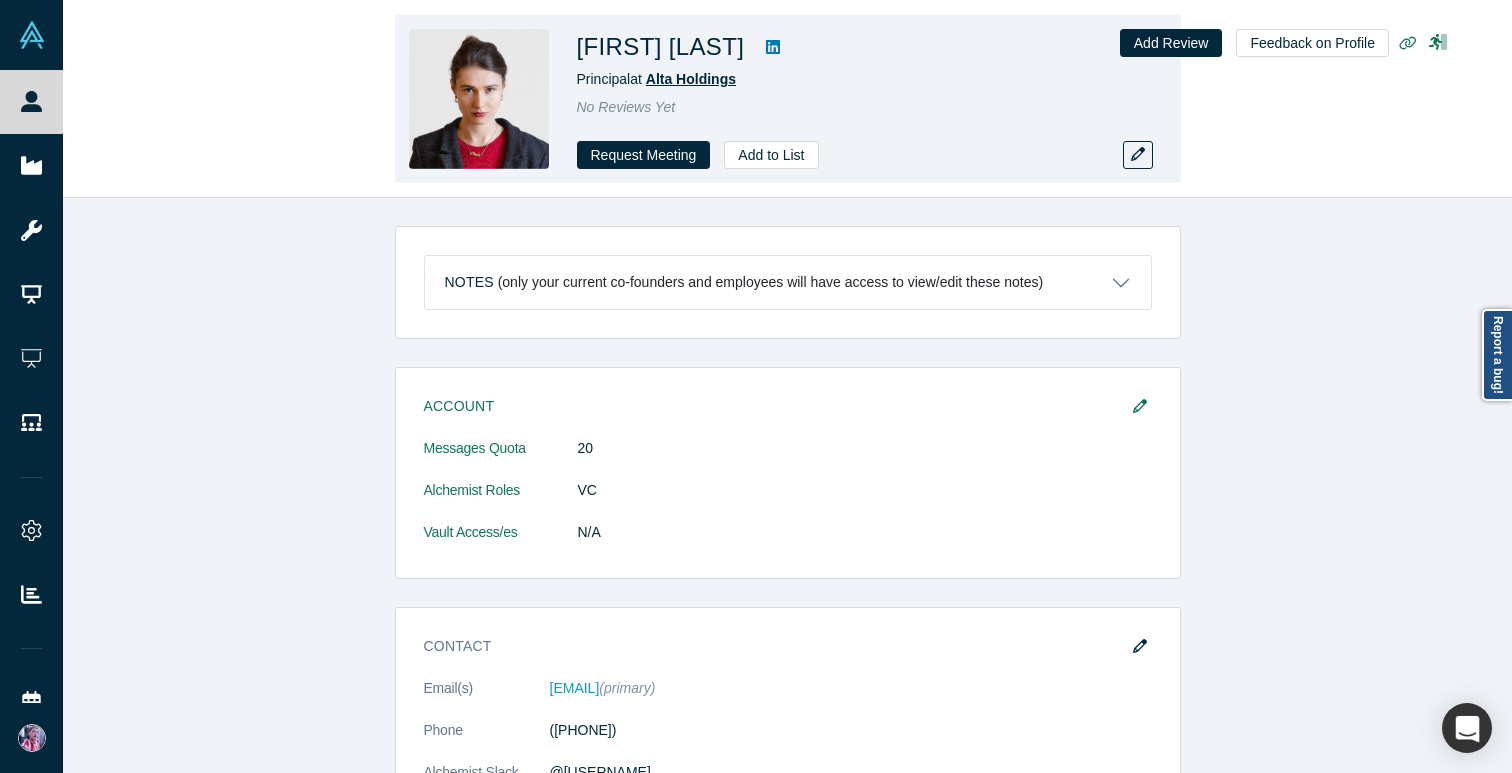 click on "Alta Holdings" at bounding box center [691, 79] 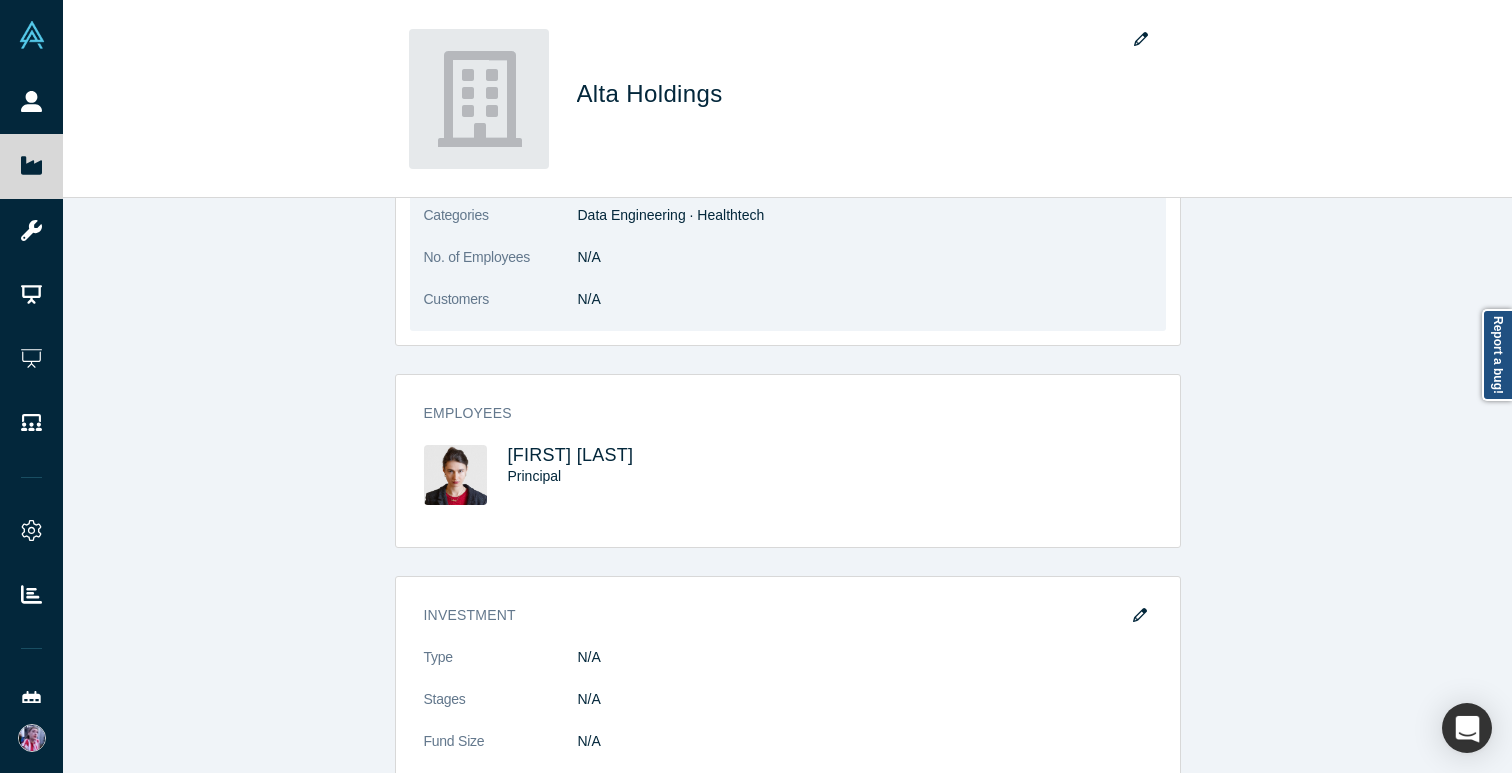 scroll, scrollTop: 0, scrollLeft: 0, axis: both 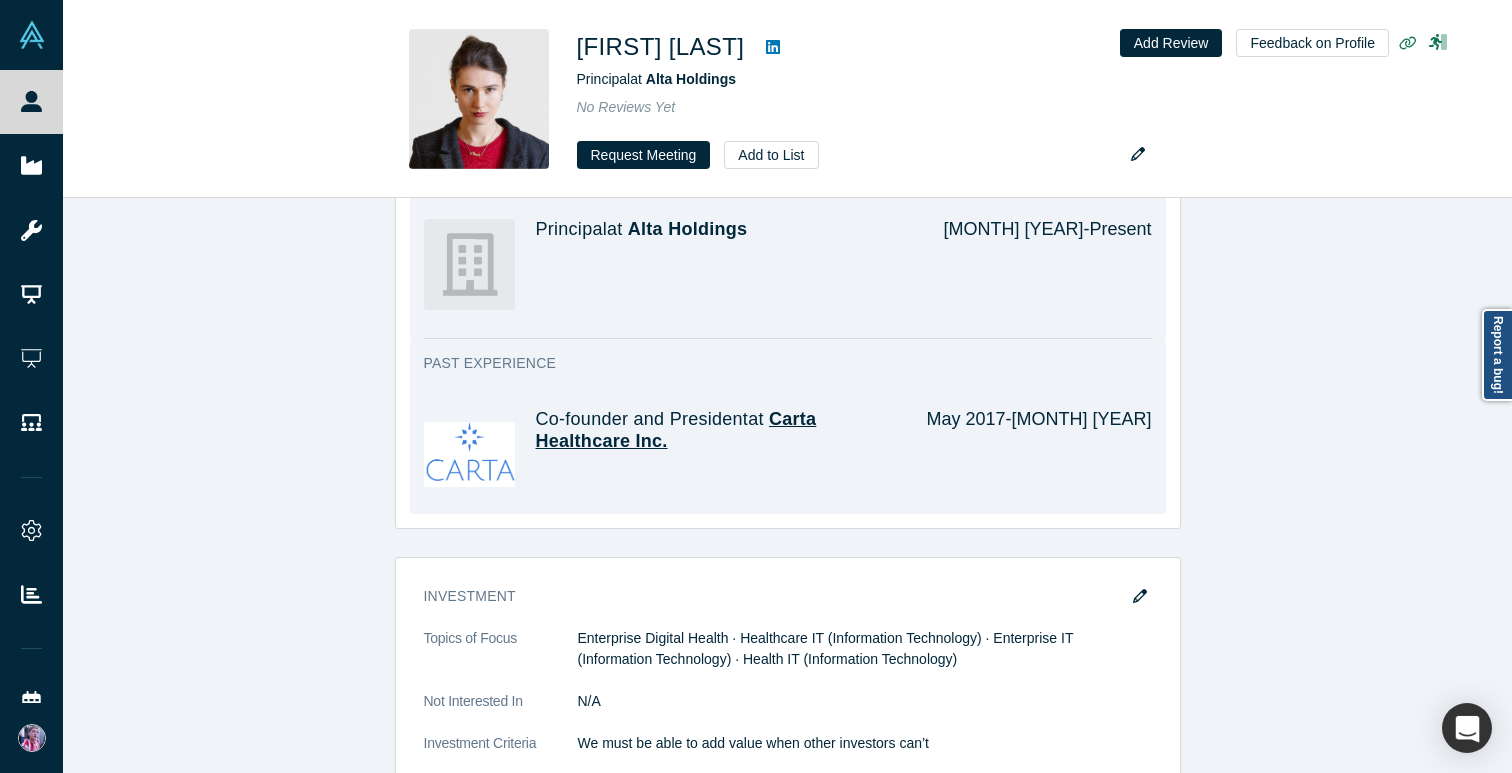 click on "Carta Healthcare Inc." at bounding box center (676, 430) 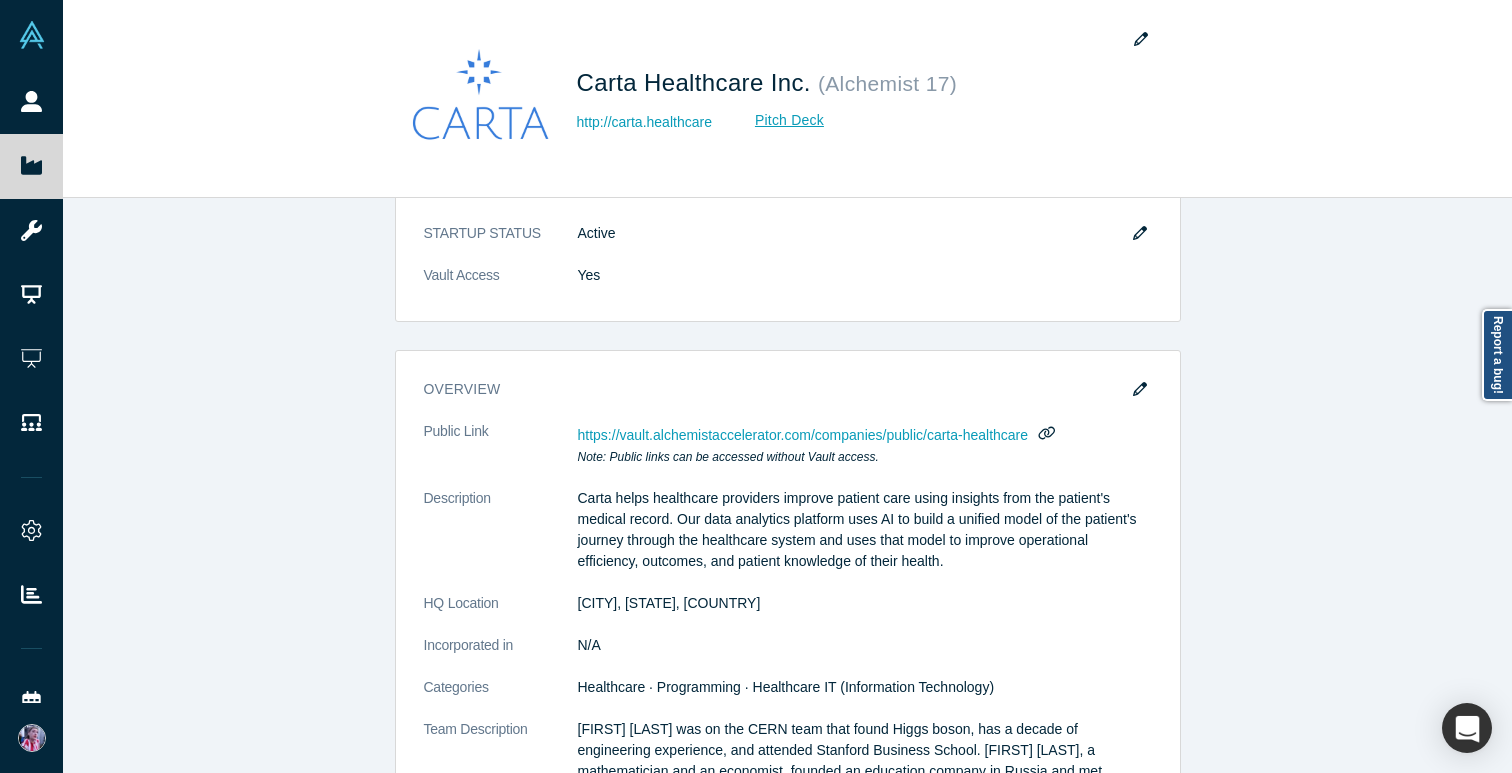 scroll, scrollTop: 29, scrollLeft: 0, axis: vertical 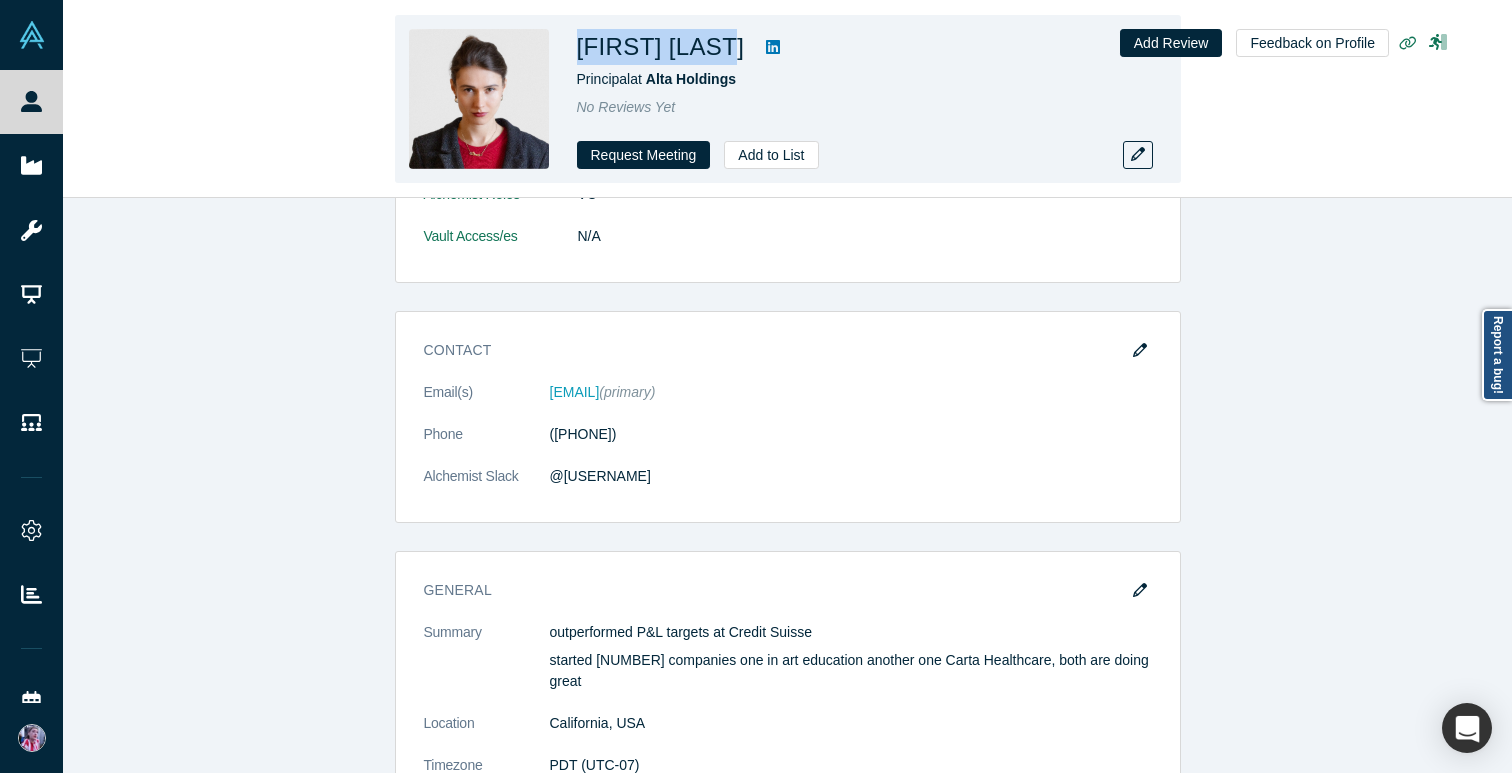 drag, startPoint x: 564, startPoint y: 53, endPoint x: 746, endPoint y: 56, distance: 182.02472 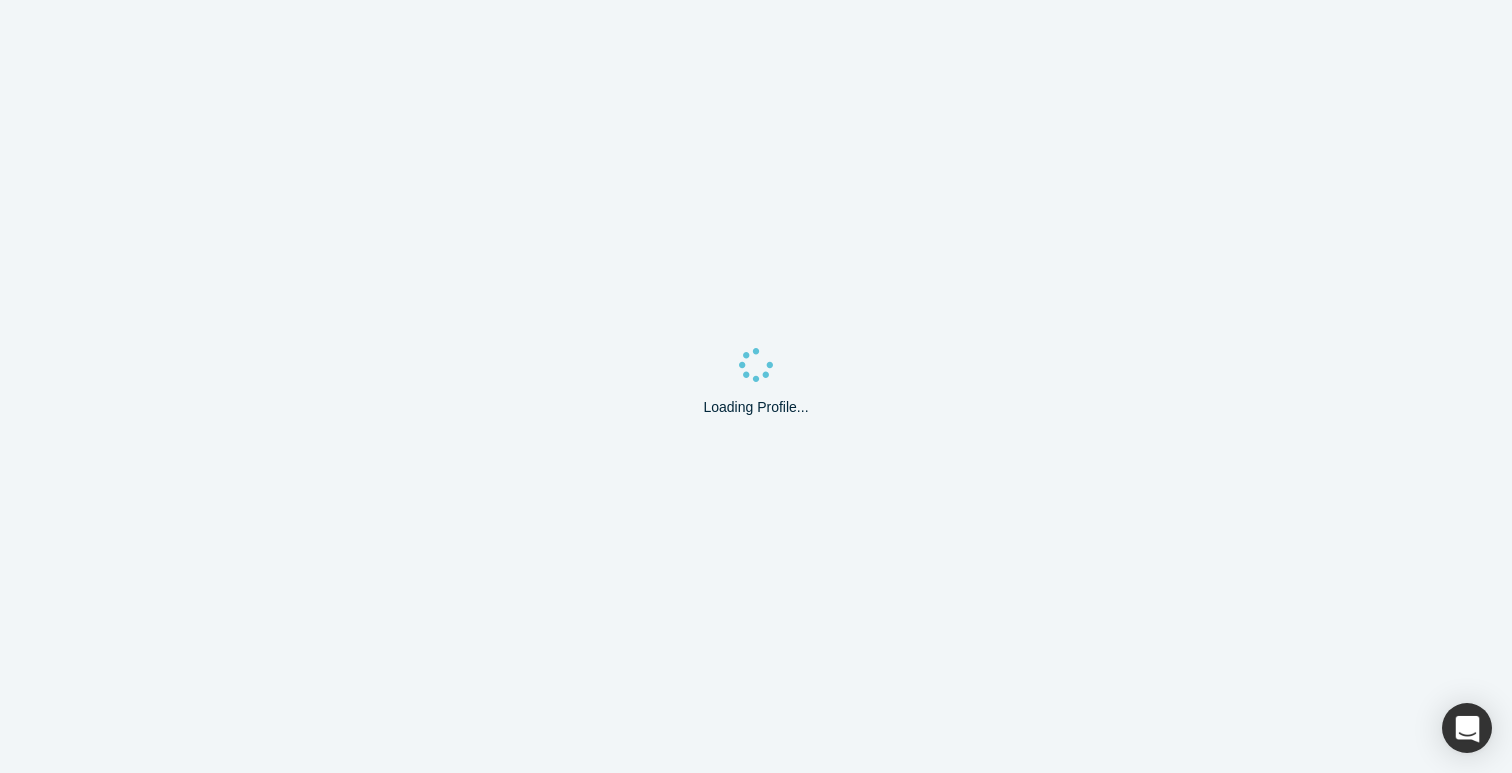 scroll, scrollTop: 0, scrollLeft: 0, axis: both 